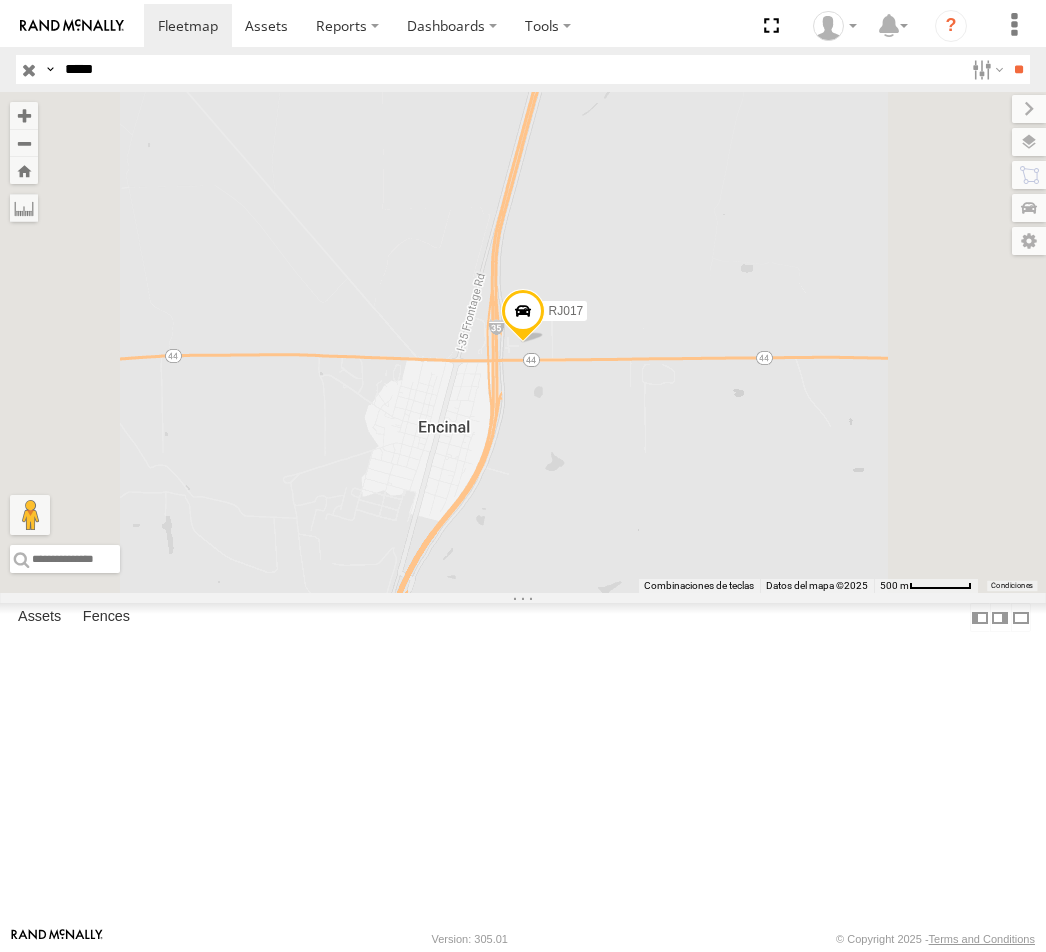 scroll, scrollTop: 0, scrollLeft: 0, axis: both 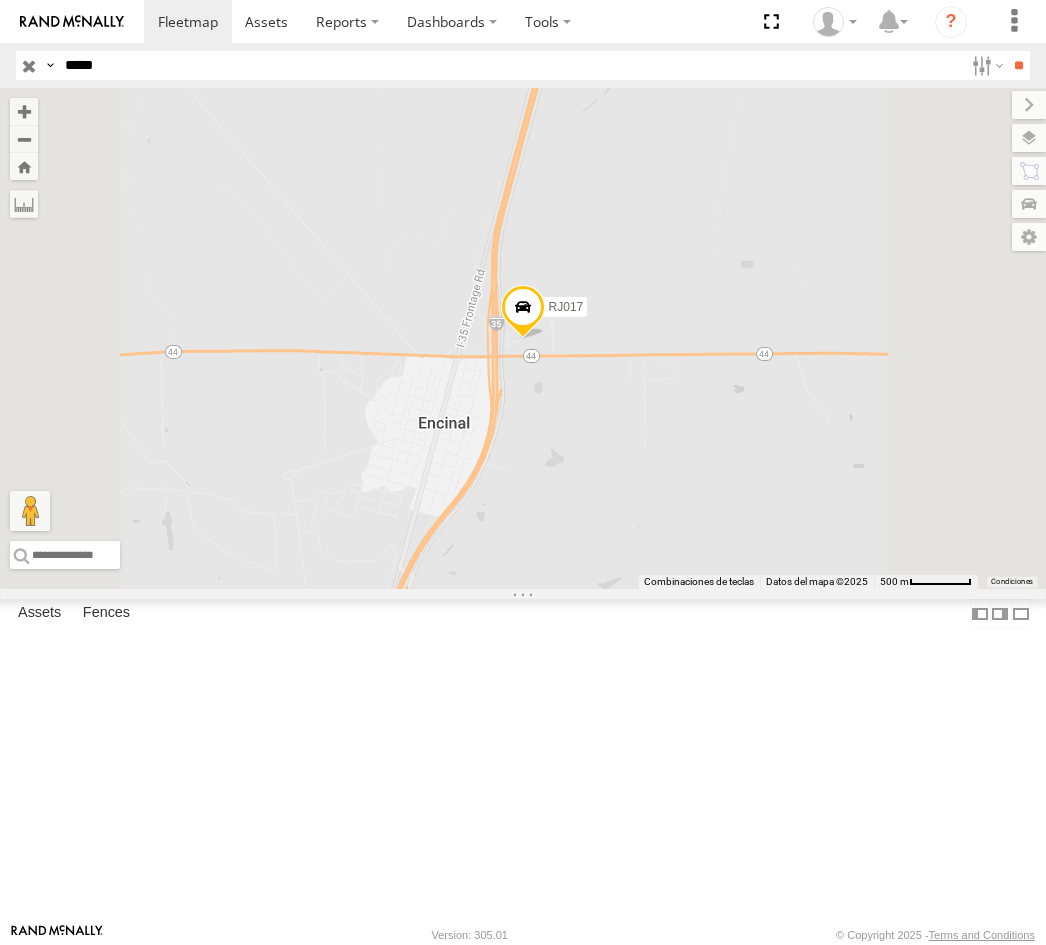 click on "Dashboards" at bounding box center (523, 472) 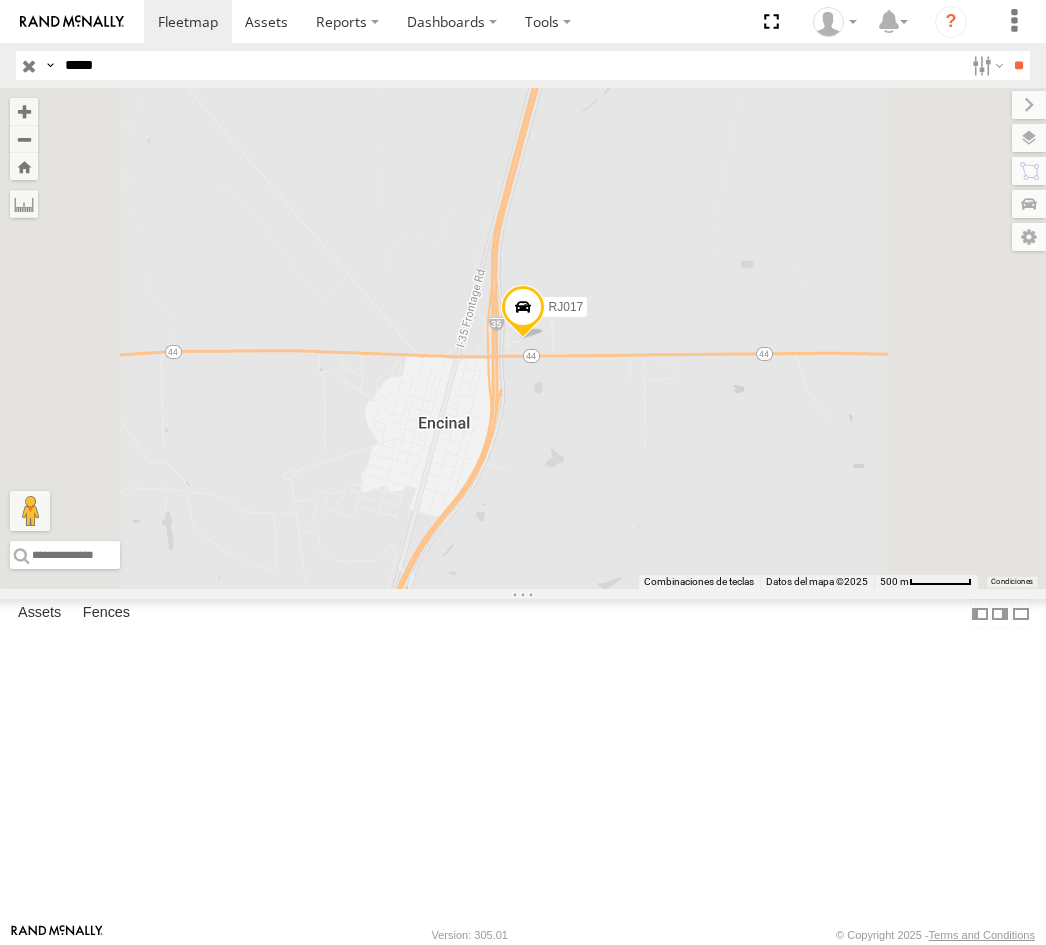 click on "*****" at bounding box center [510, 65] 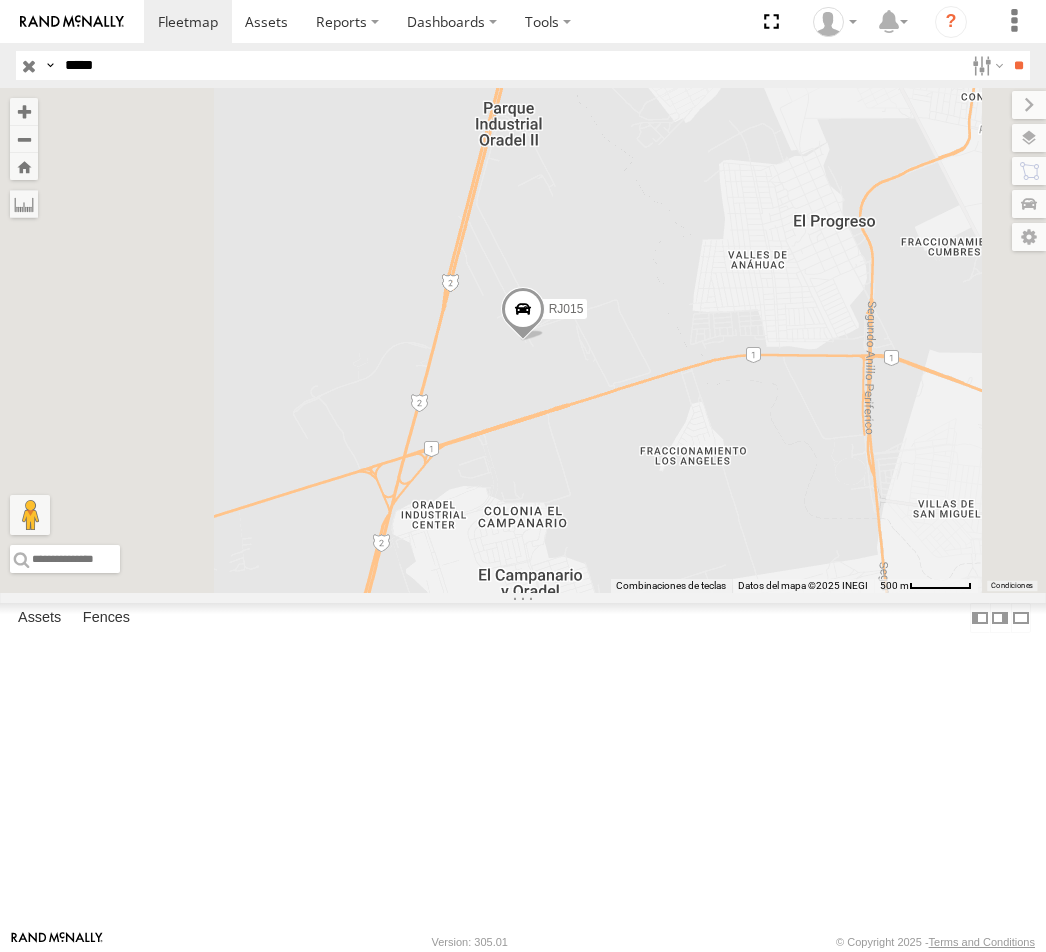 drag, startPoint x: 111, startPoint y: 56, endPoint x: -1, endPoint y: 74, distance: 113.43721 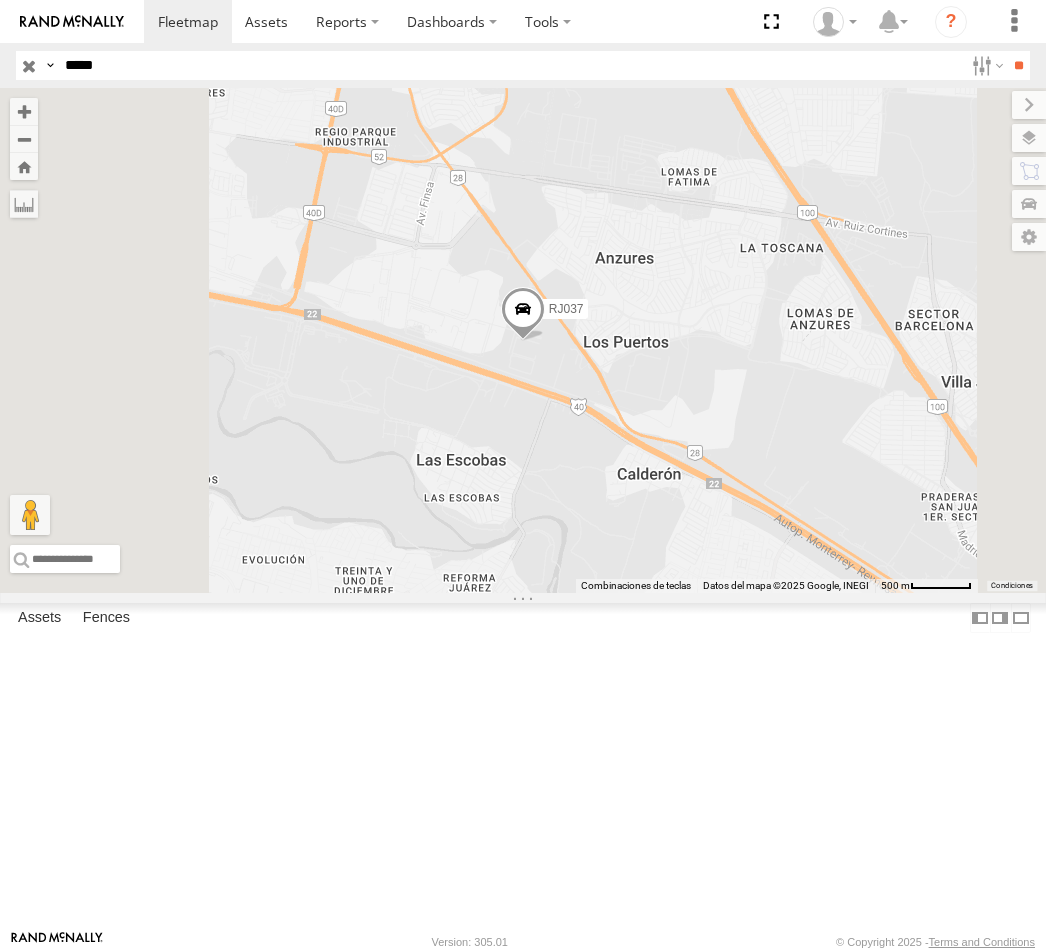 click at bounding box center (0, 0) 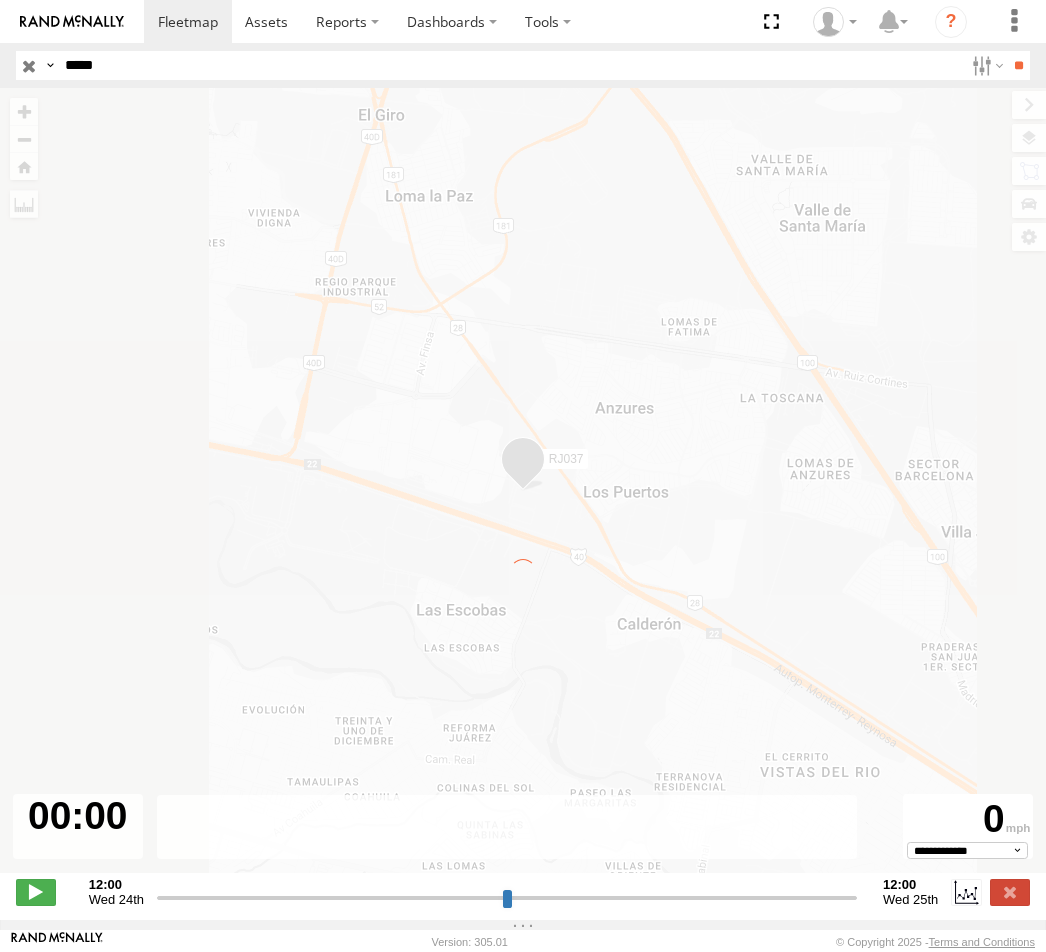 type on "**********" 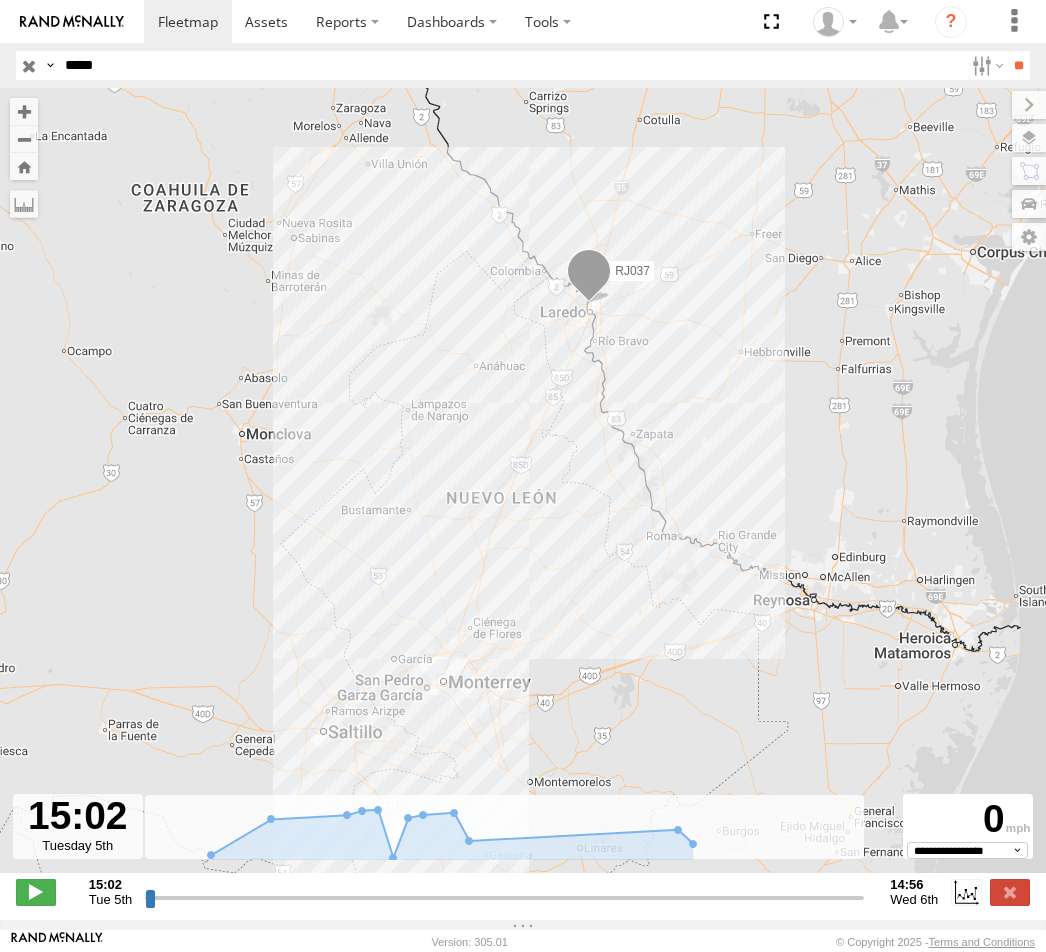 drag, startPoint x: 131, startPoint y: 67, endPoint x: 53, endPoint y: 80, distance: 79.07591 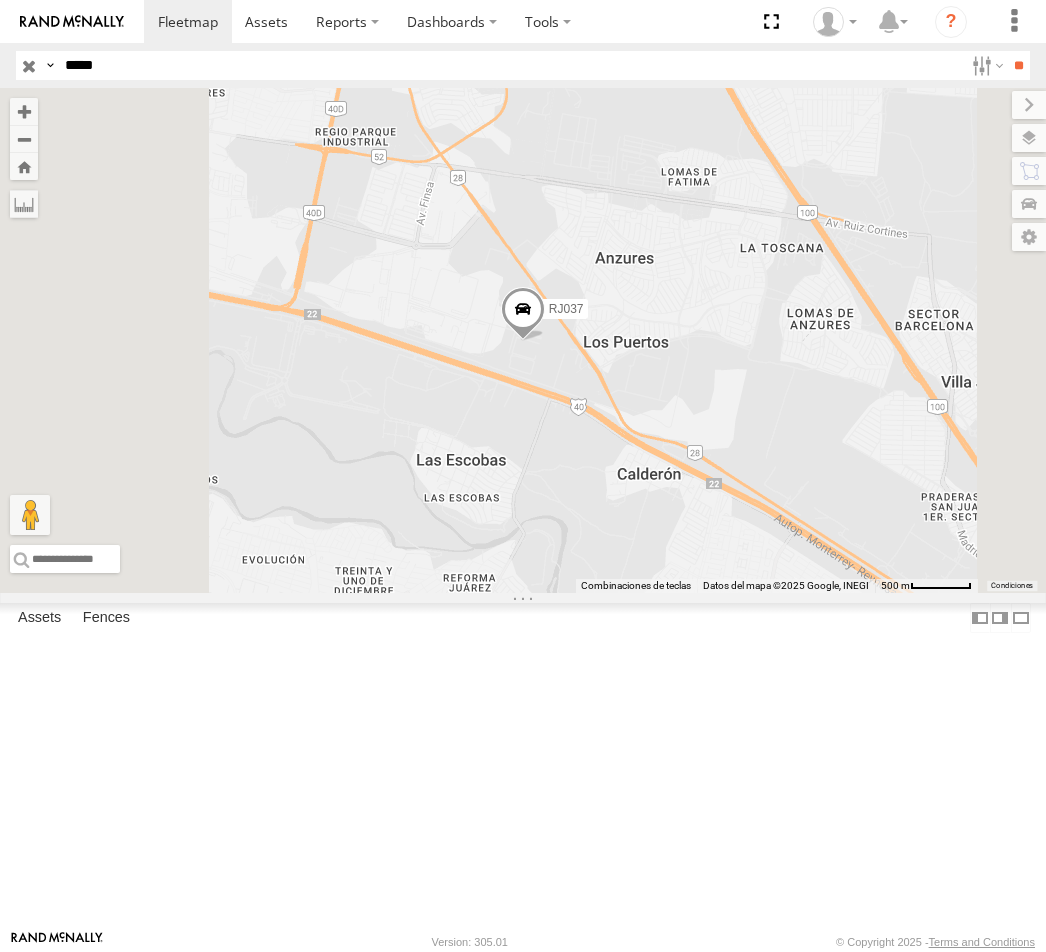 click on "Video" at bounding box center (0, 0) 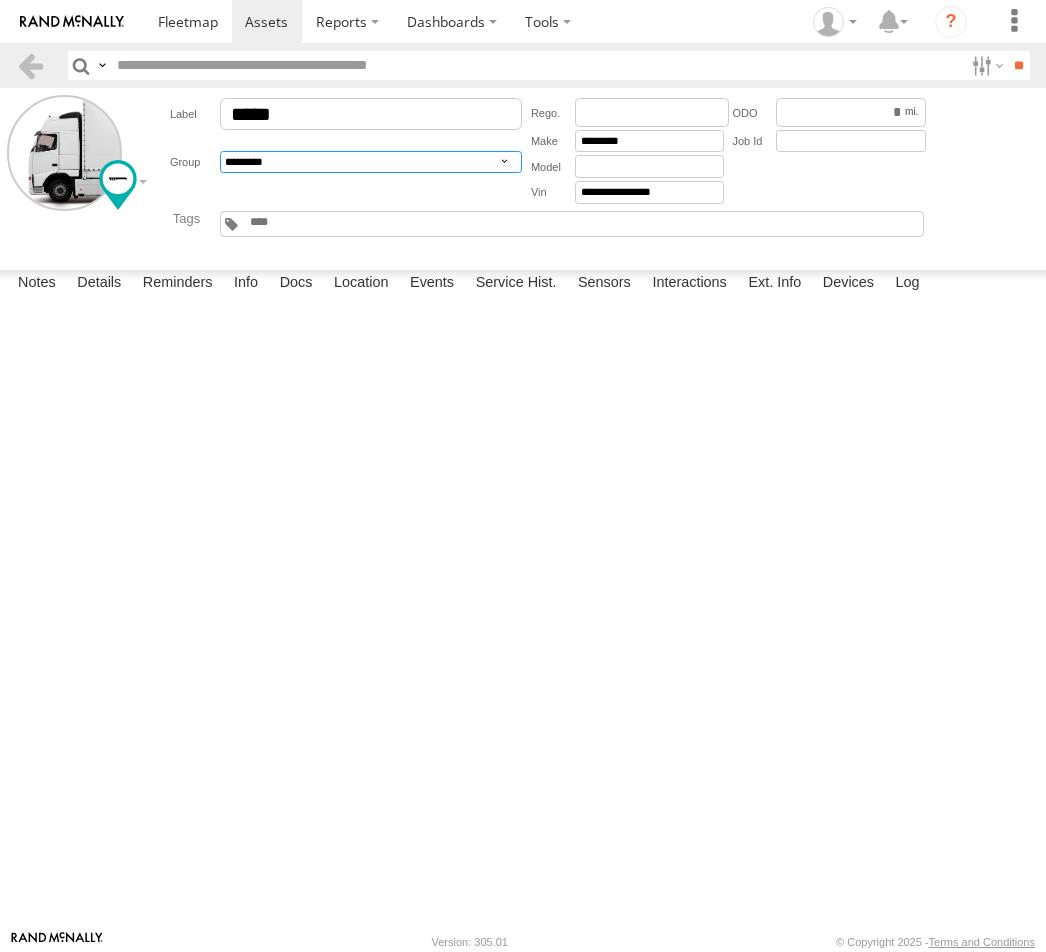 click on "**********" at bounding box center (371, 162) 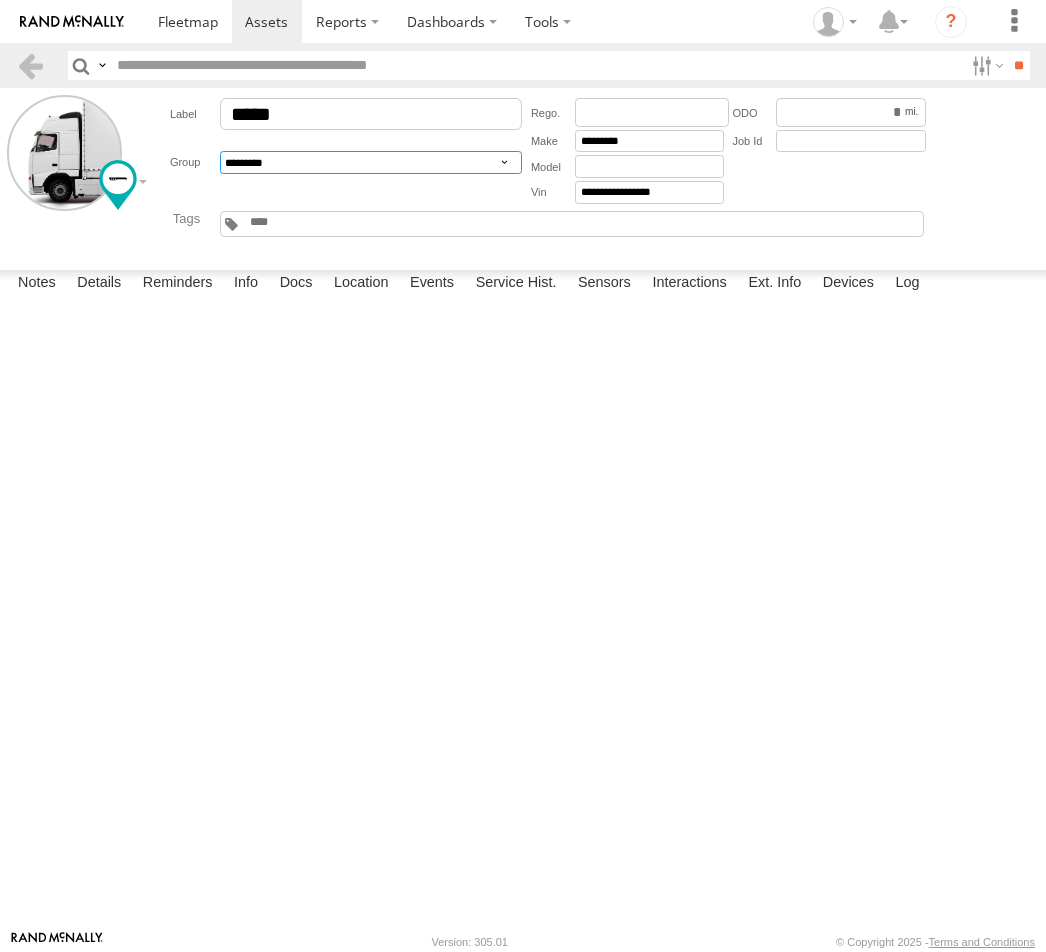 scroll, scrollTop: 0, scrollLeft: 0, axis: both 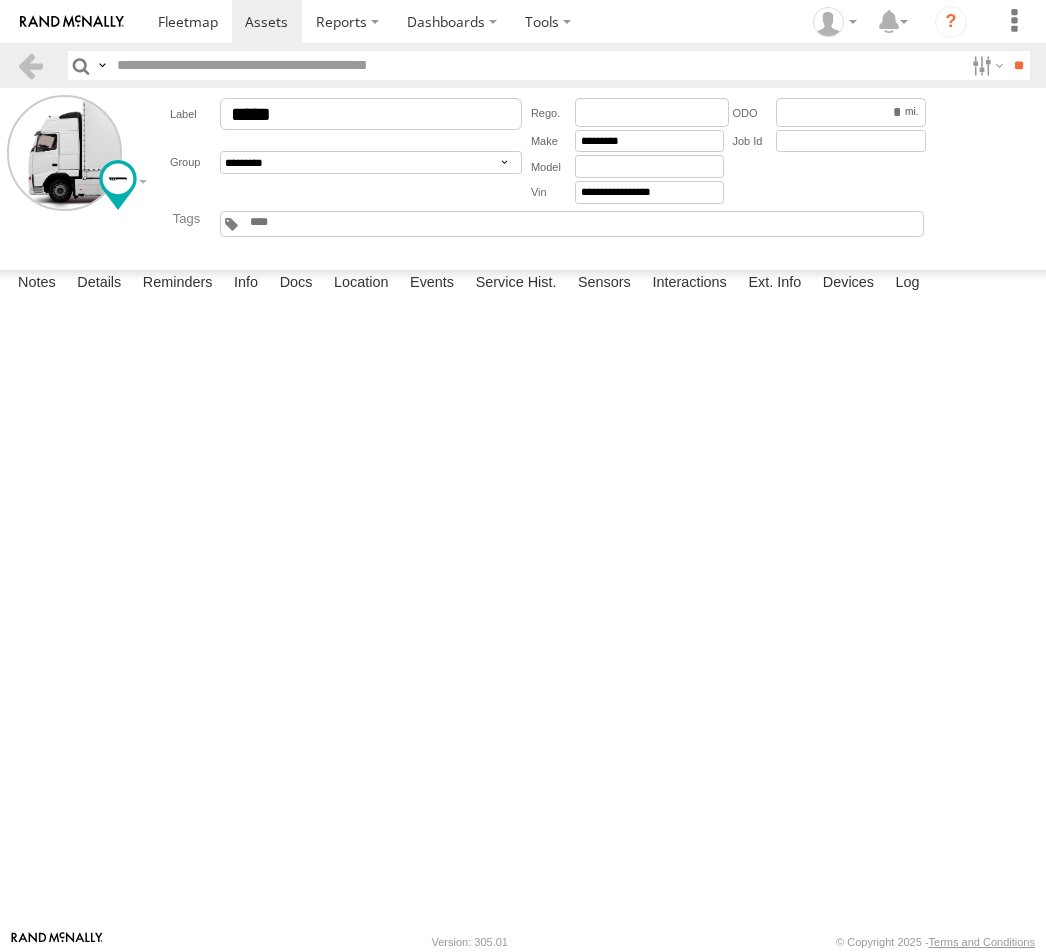 click on "[FIRST] [LAST]" at bounding box center (0, 0) 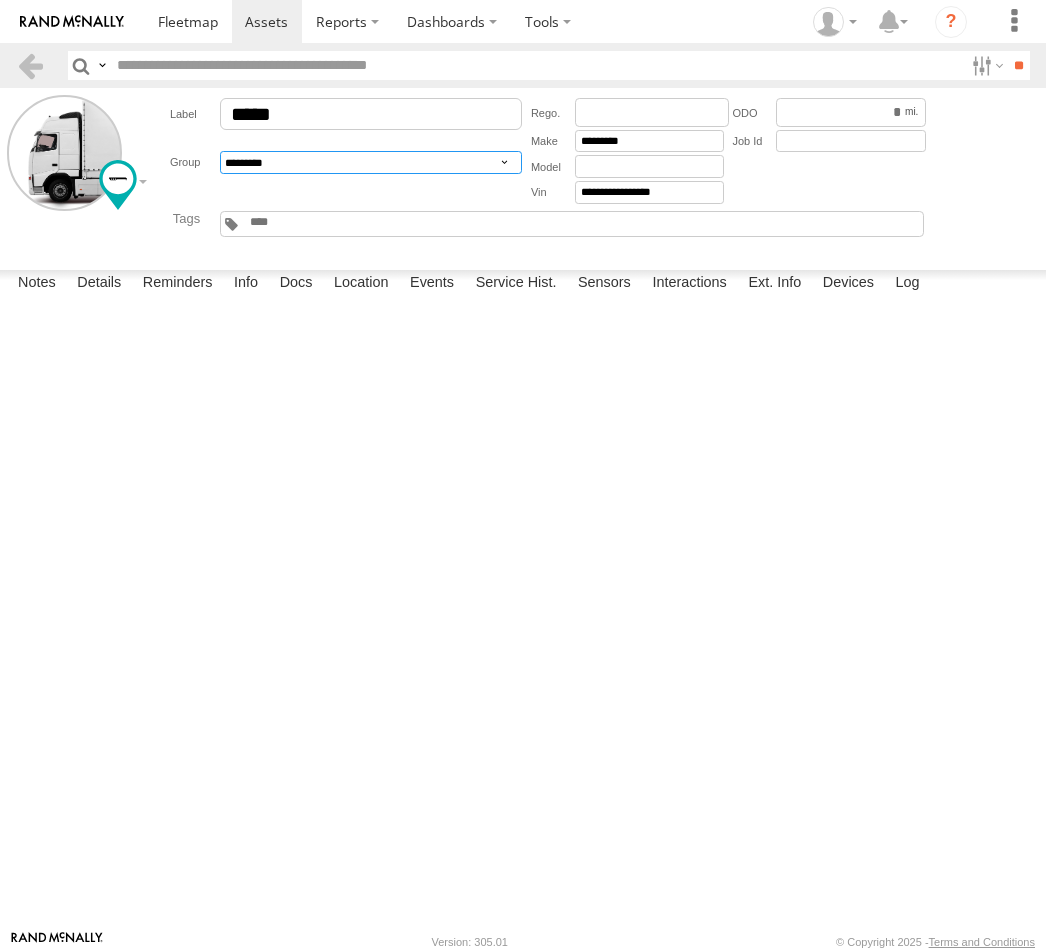 click on "**********" at bounding box center (371, 162) 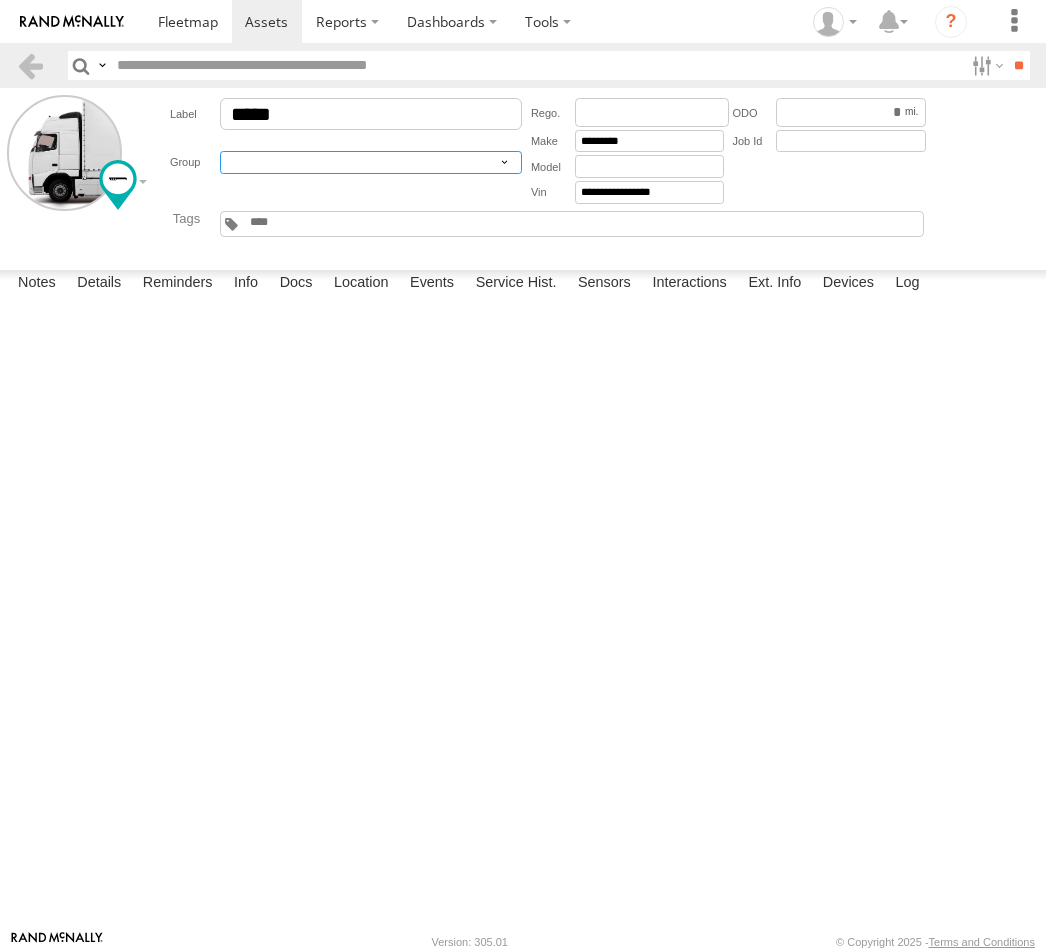 click on "**********" at bounding box center [371, 162] 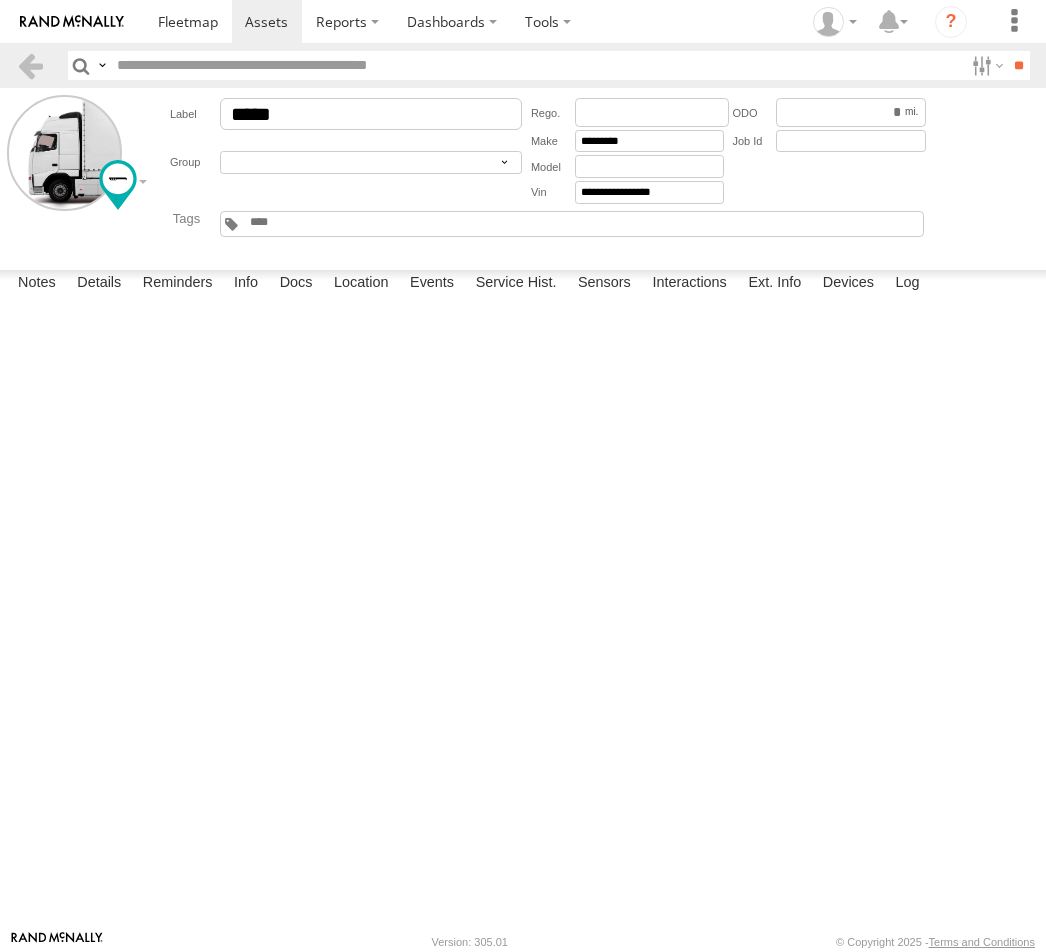 click on "**********" at bounding box center (346, 150) 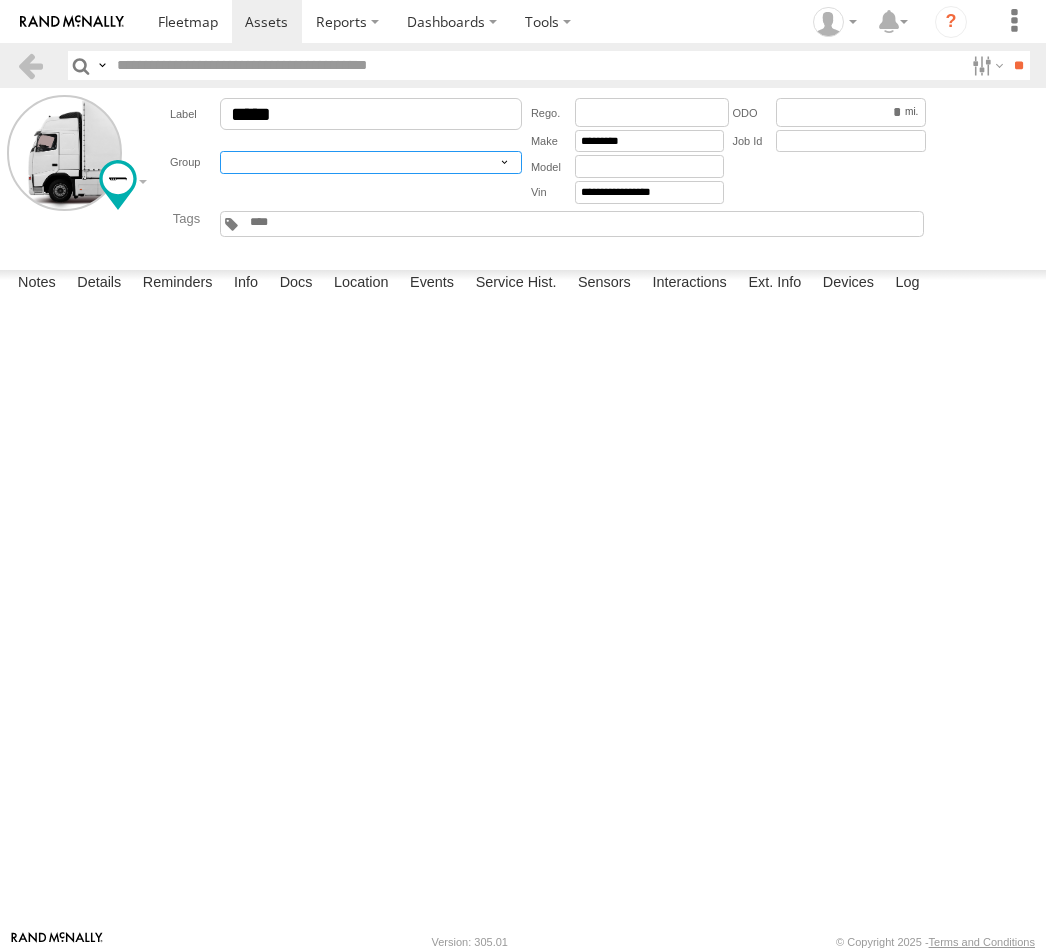 drag, startPoint x: 373, startPoint y: 159, endPoint x: 376, endPoint y: 169, distance: 10.440307 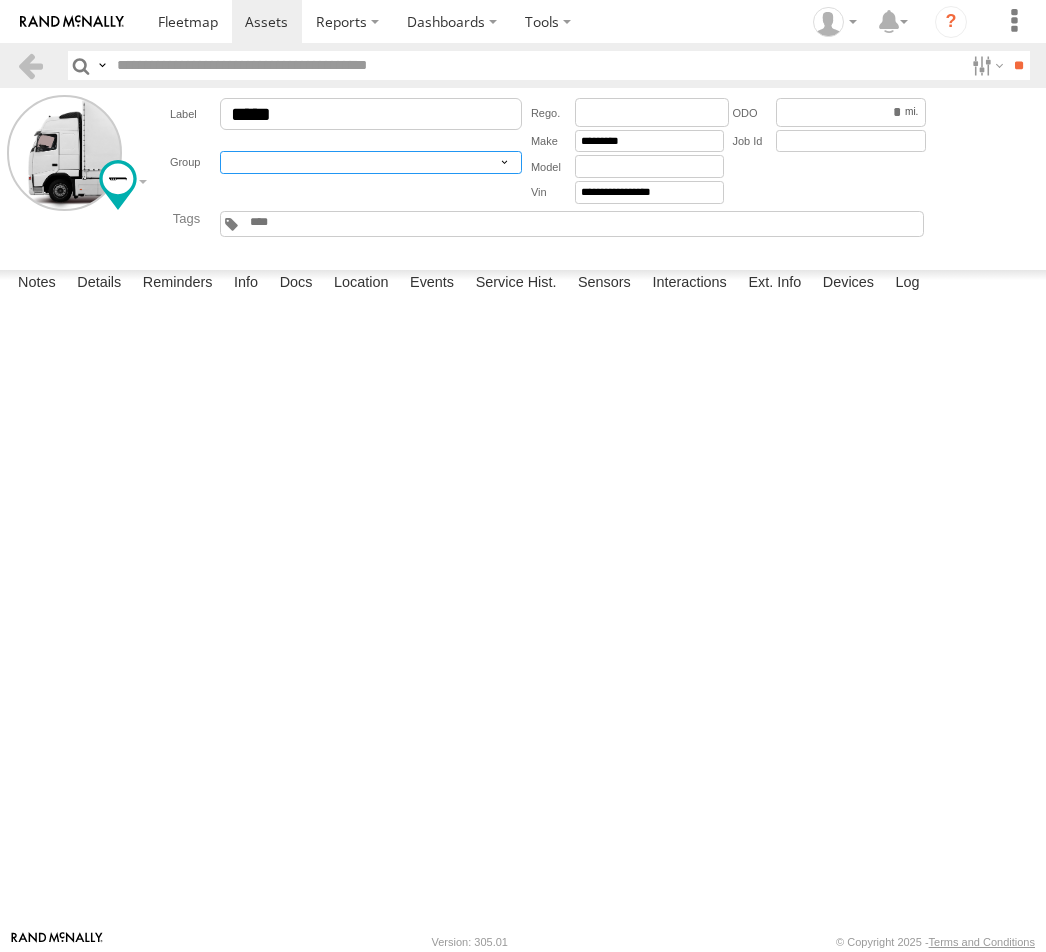 select on "*****" 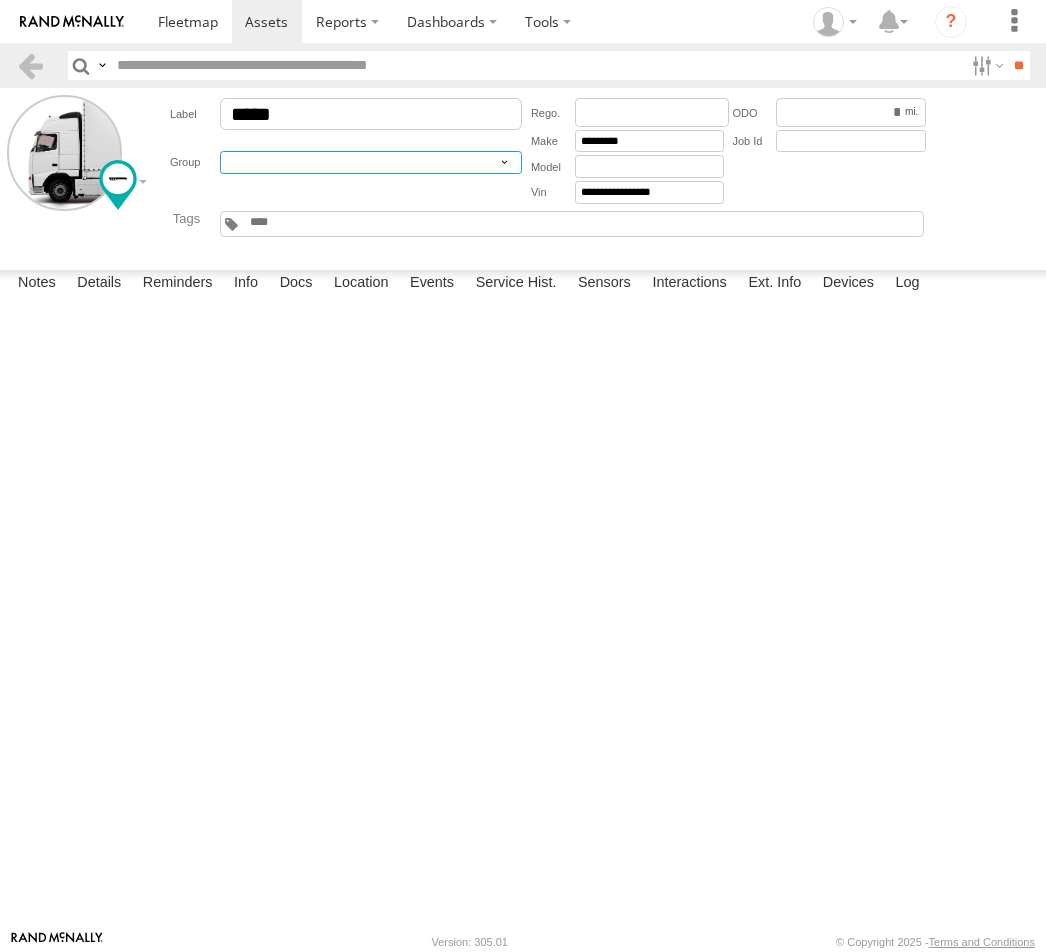 click on "**********" at bounding box center (371, 162) 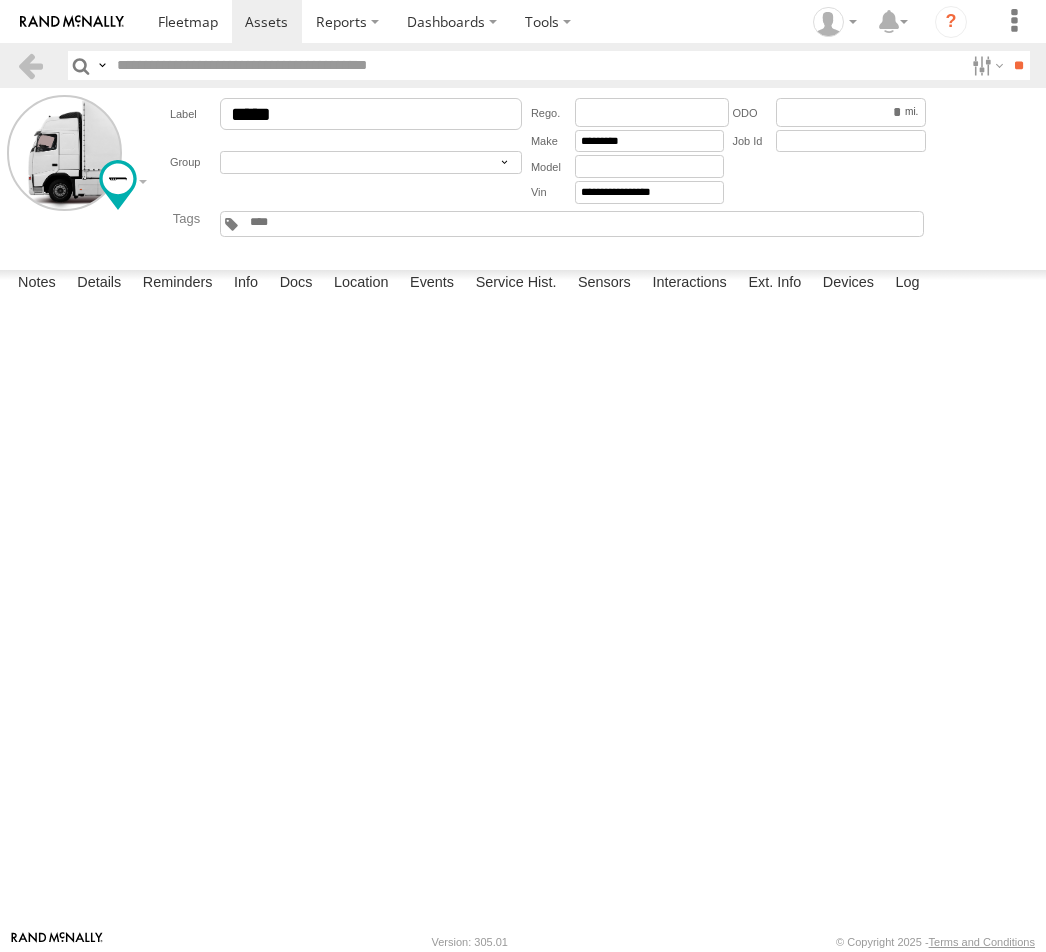 click on "Save" at bounding box center [0, 0] 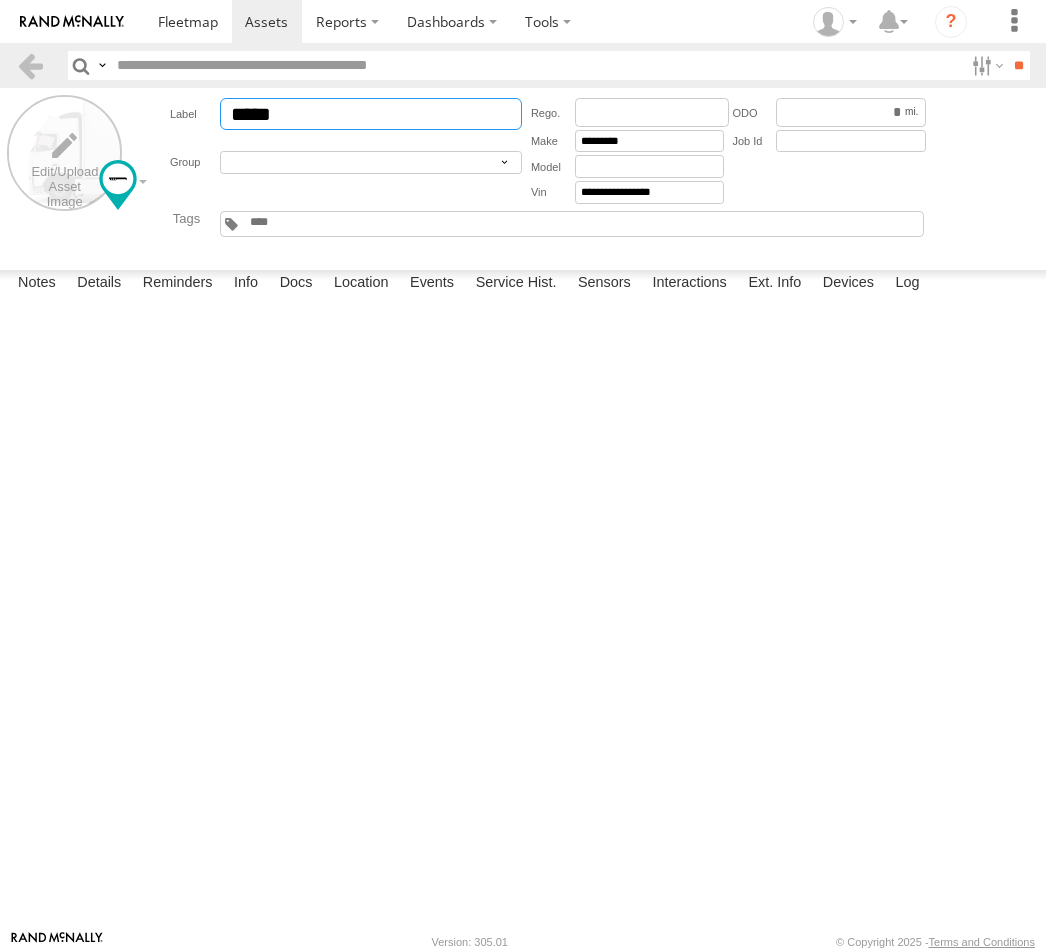 drag, startPoint x: 292, startPoint y: 102, endPoint x: 111, endPoint y: 134, distance: 183.80696 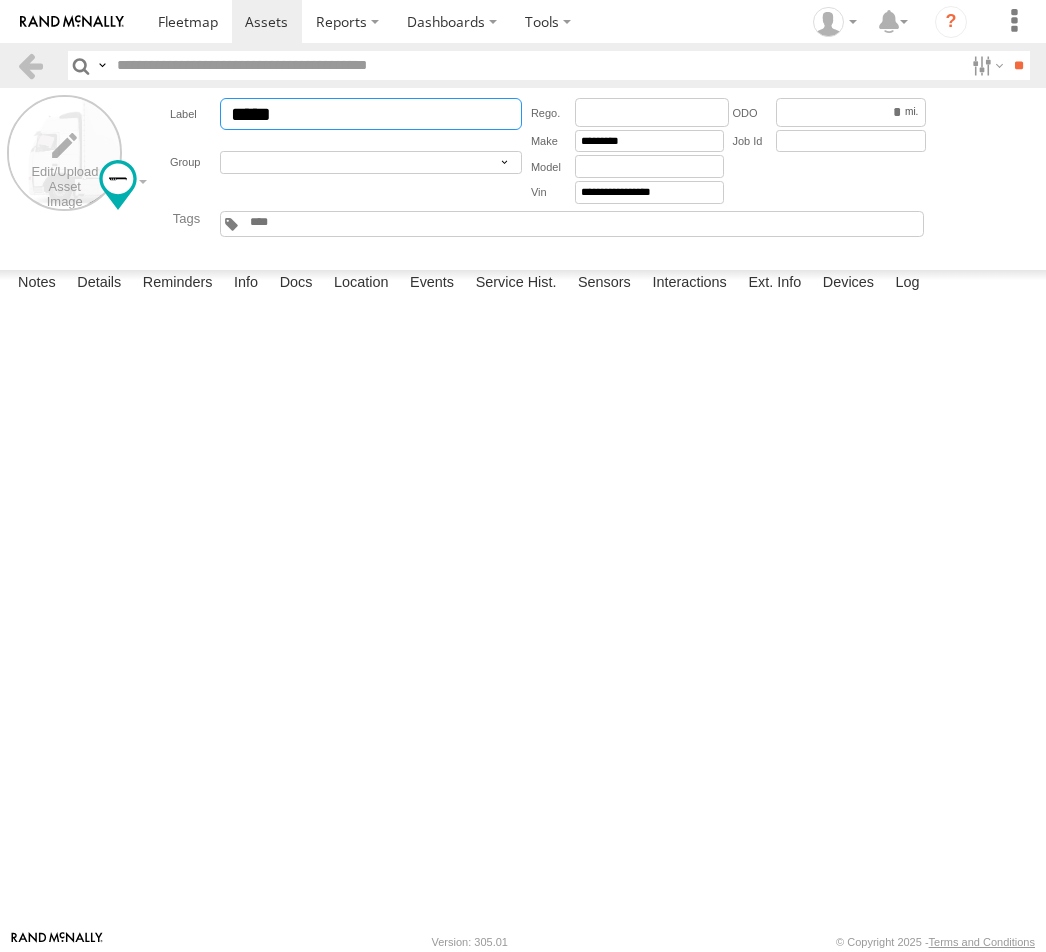 click on "**********" at bounding box center [523, 175] 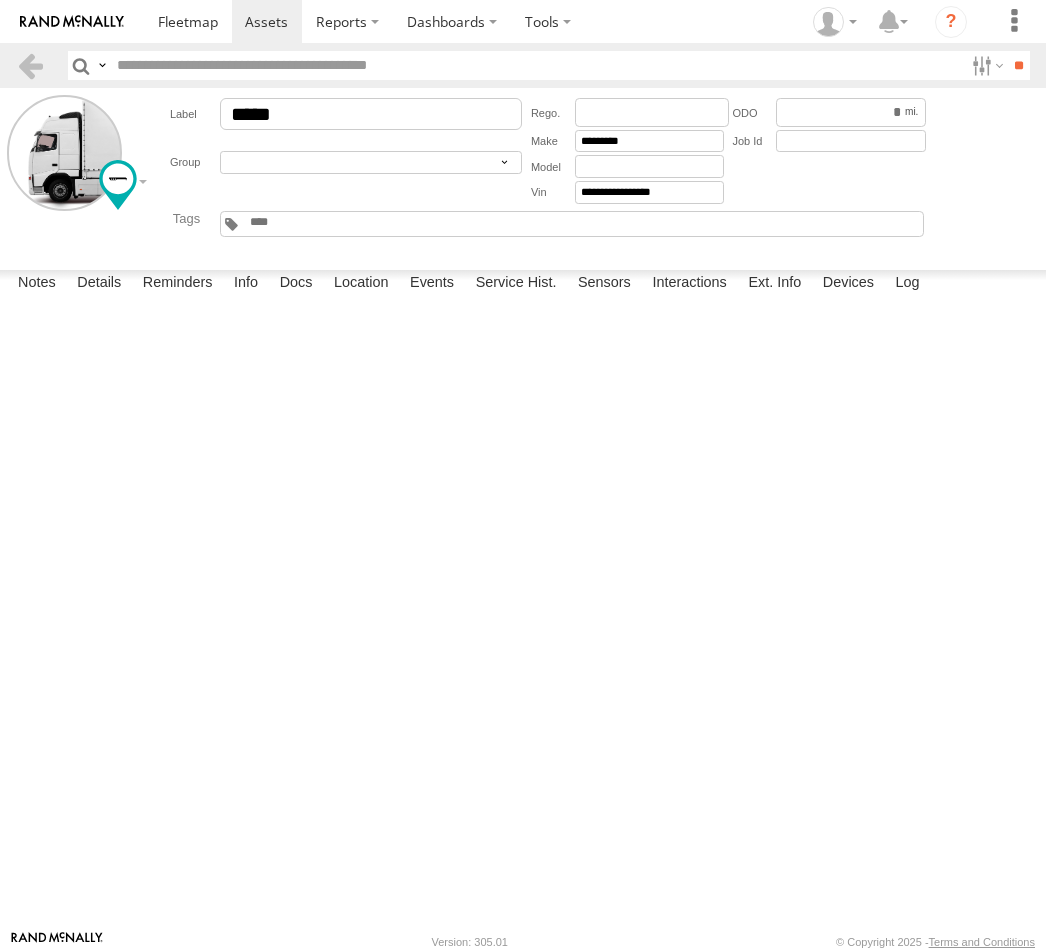 click at bounding box center [0, 0] 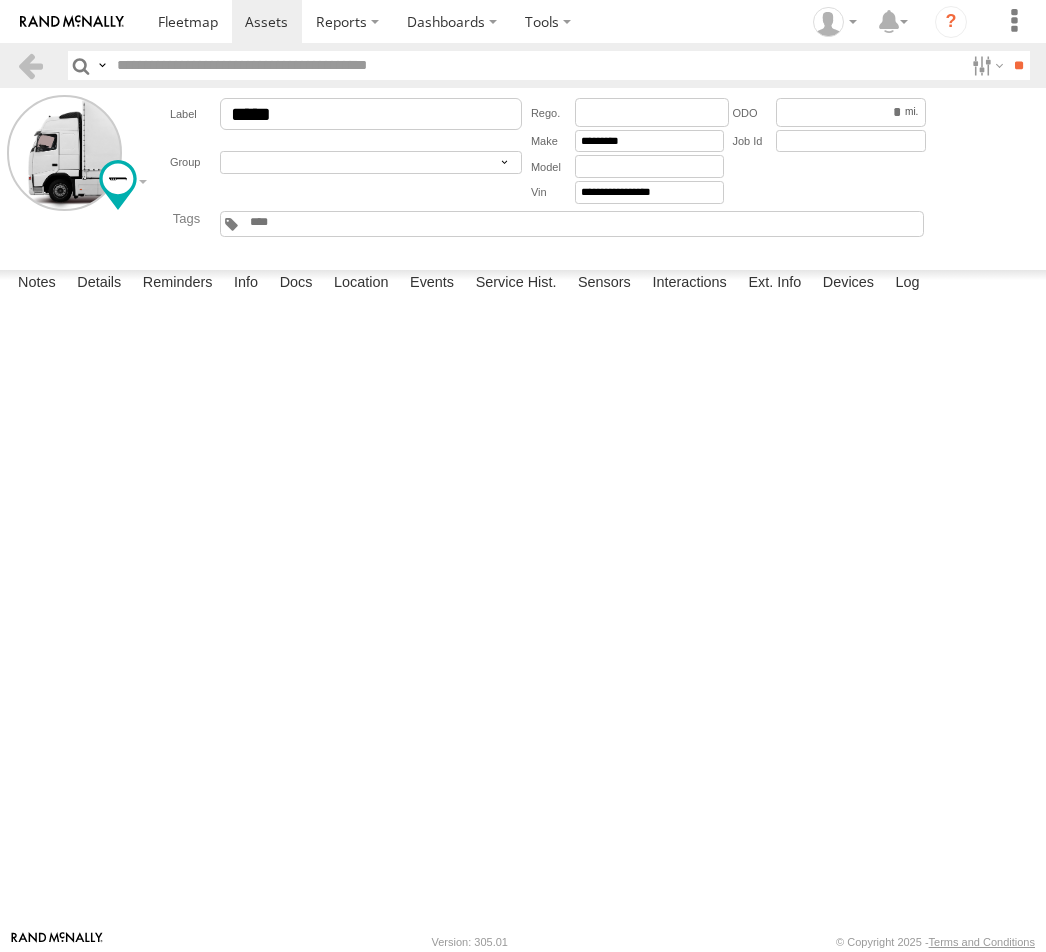 type on "*****" 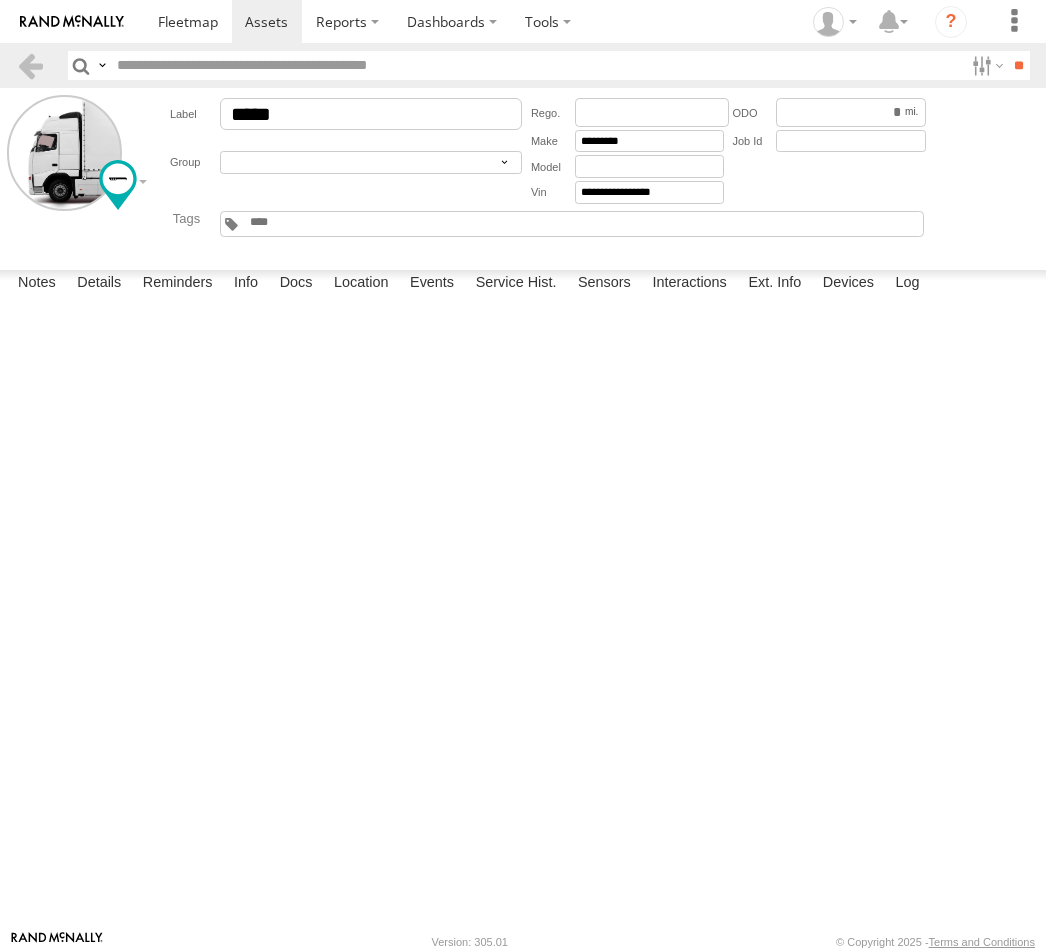 click on "Save" at bounding box center (0, 0) 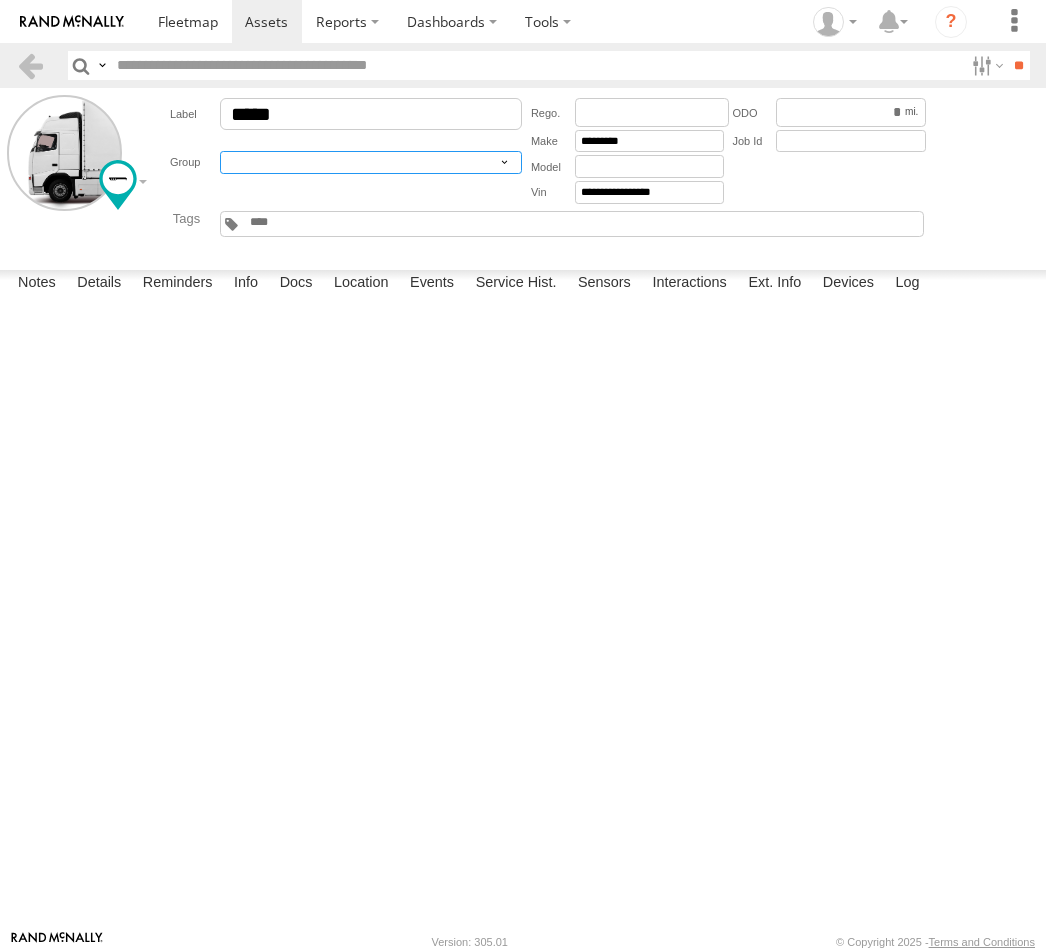 click on "**********" at bounding box center [371, 162] 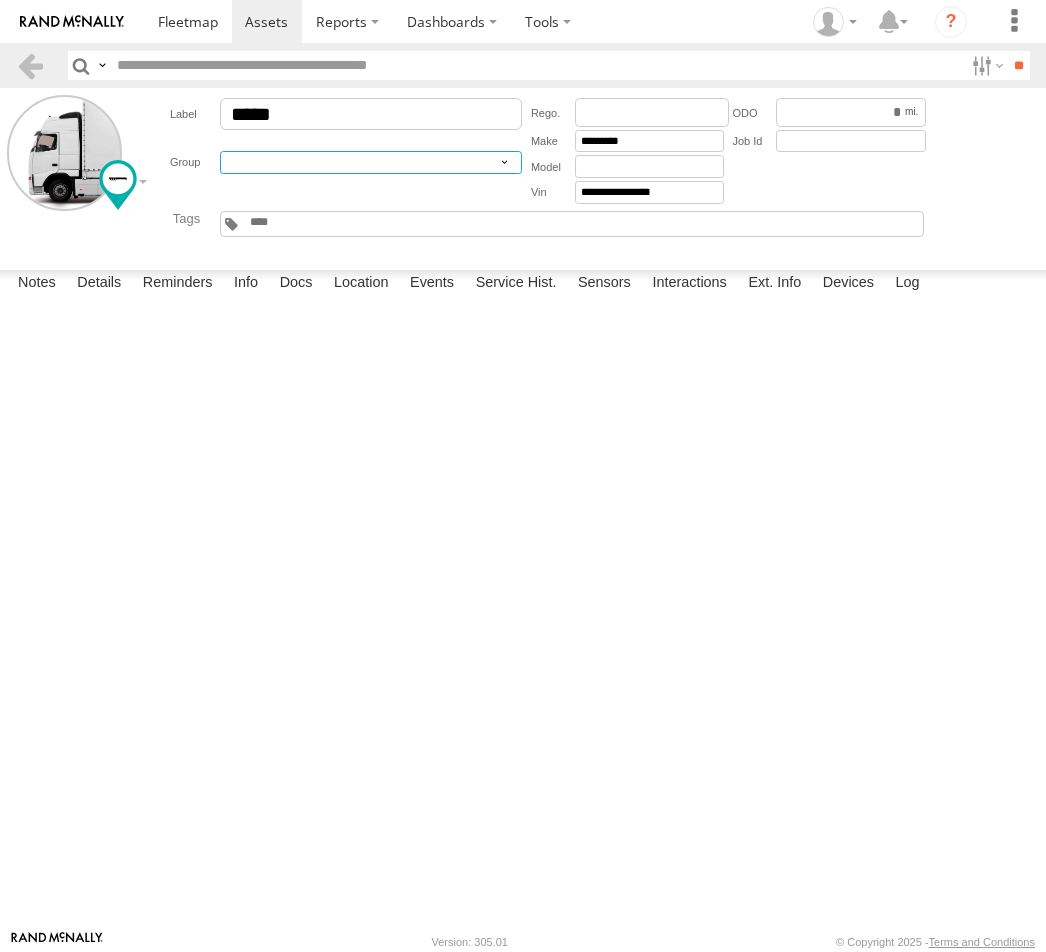 select on "*****" 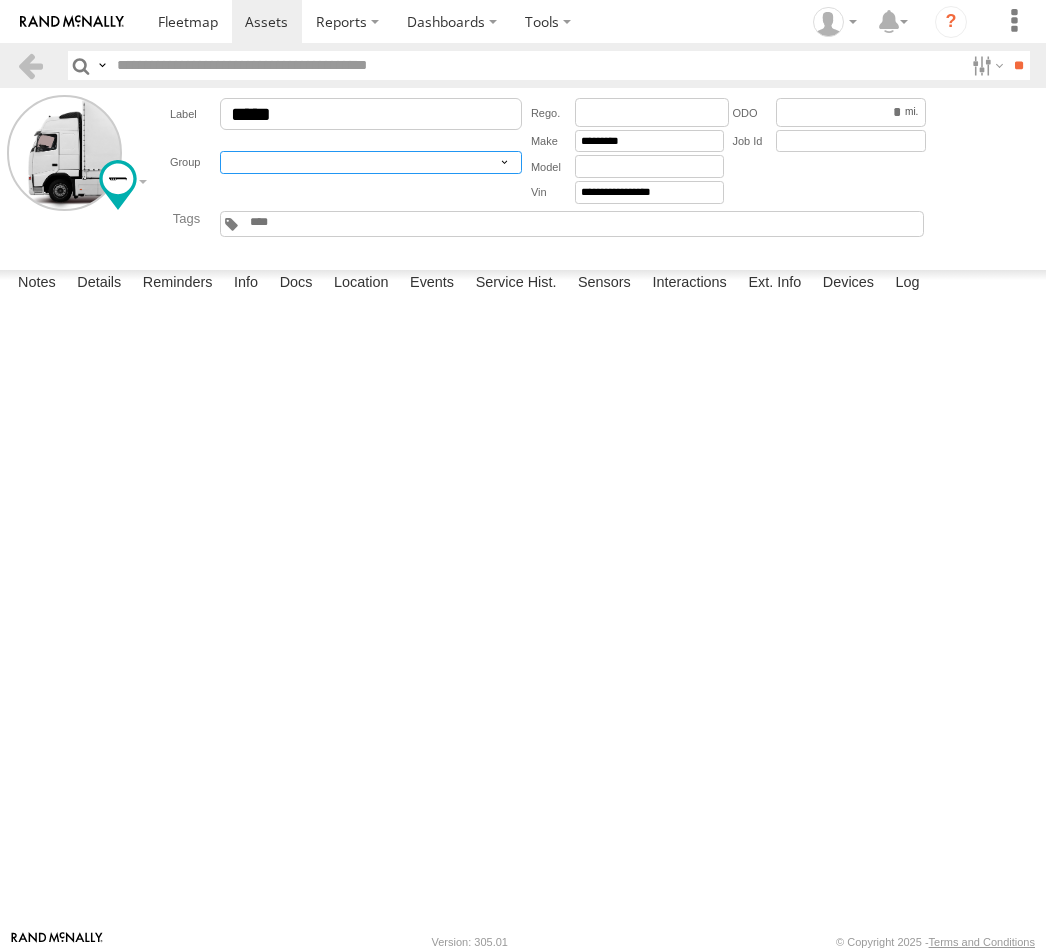 click on "**********" at bounding box center [371, 162] 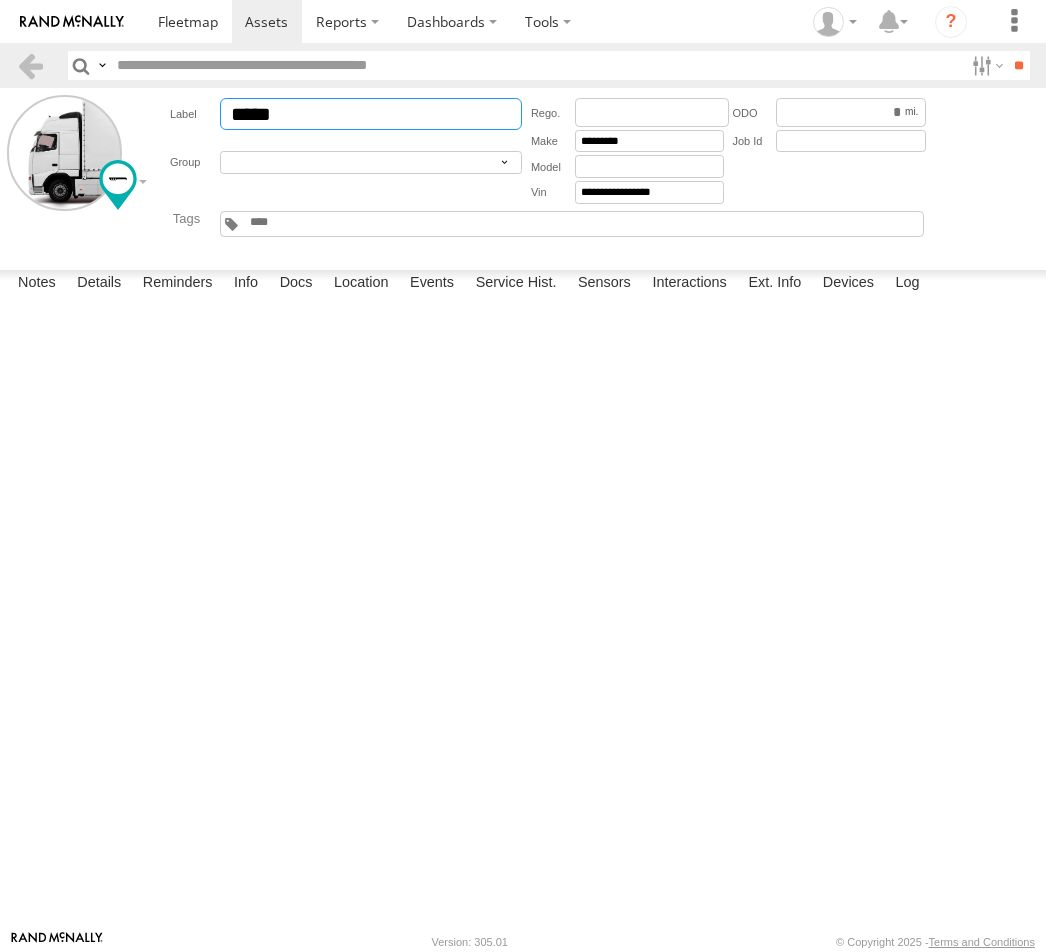 drag, startPoint x: 311, startPoint y: 118, endPoint x: 193, endPoint y: 100, distance: 119.36499 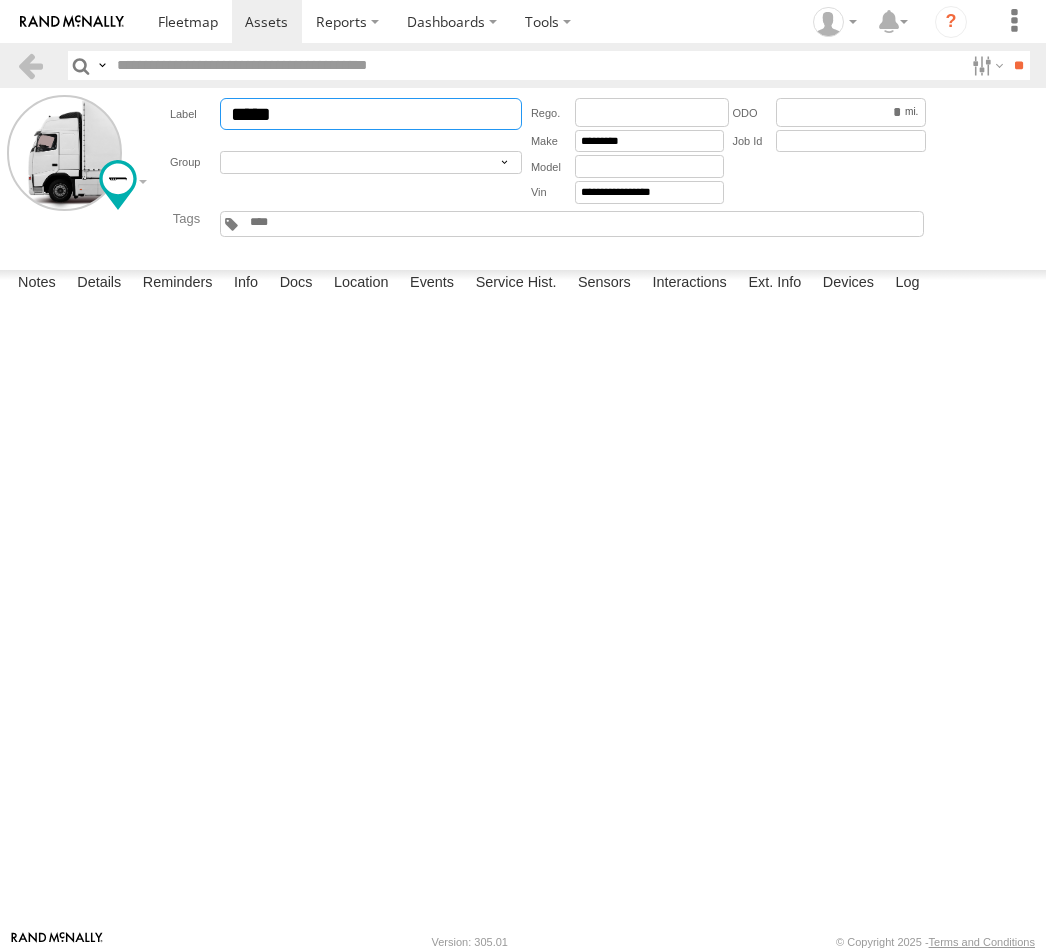 click on "*****" at bounding box center [346, 114] 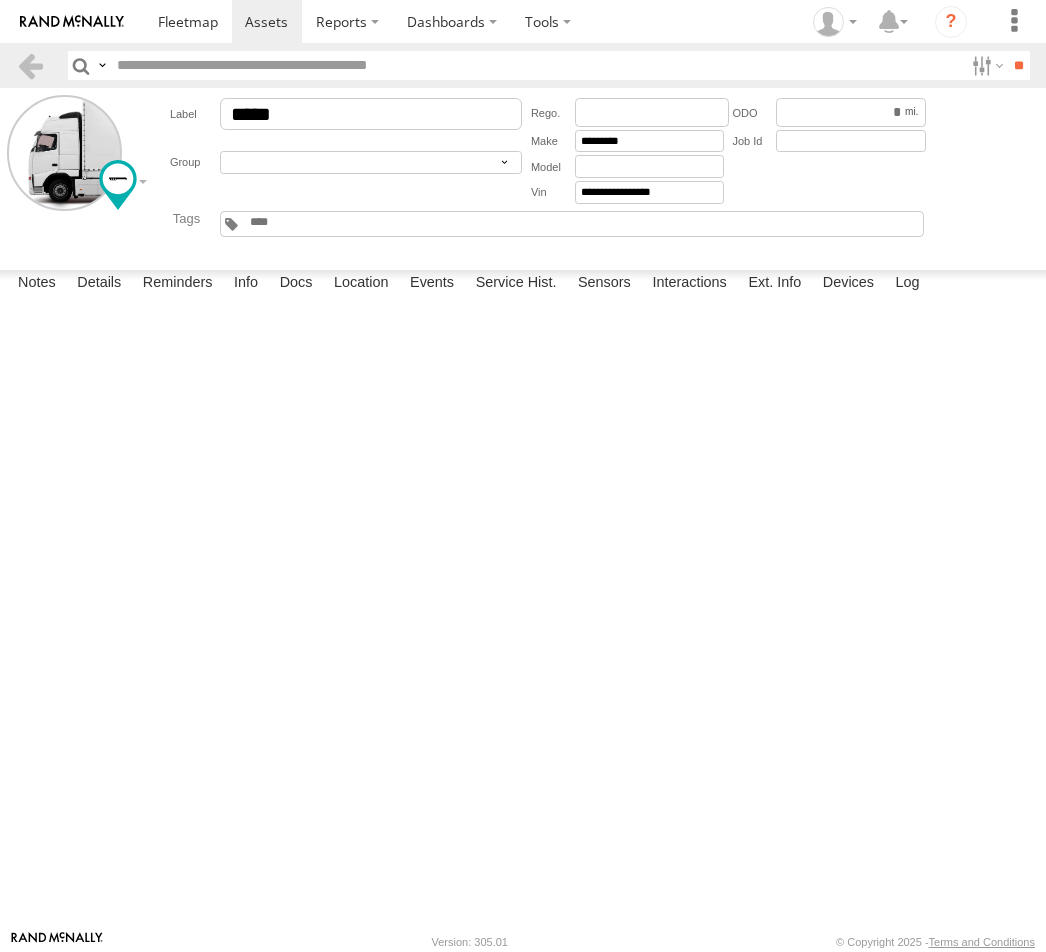click on "*****" at bounding box center (0, 0) 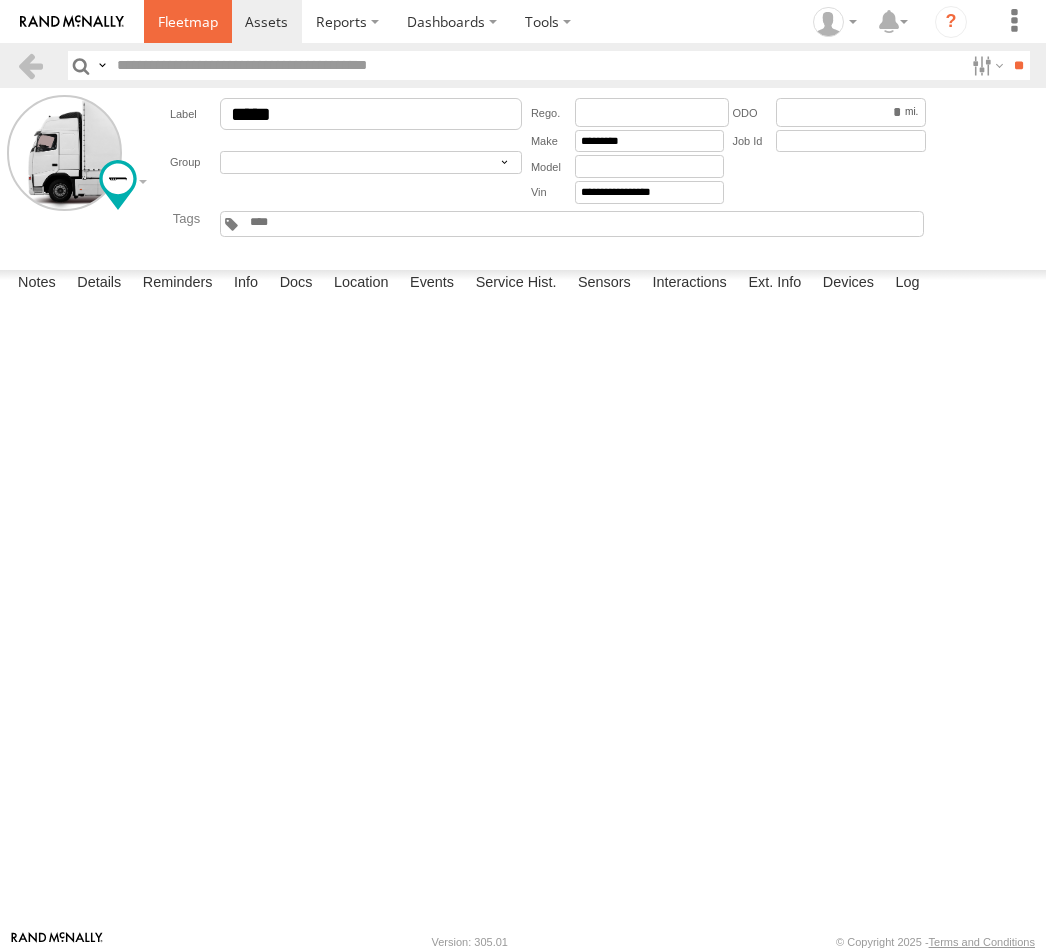 drag, startPoint x: 183, startPoint y: 34, endPoint x: 221, endPoint y: 42, distance: 38.832977 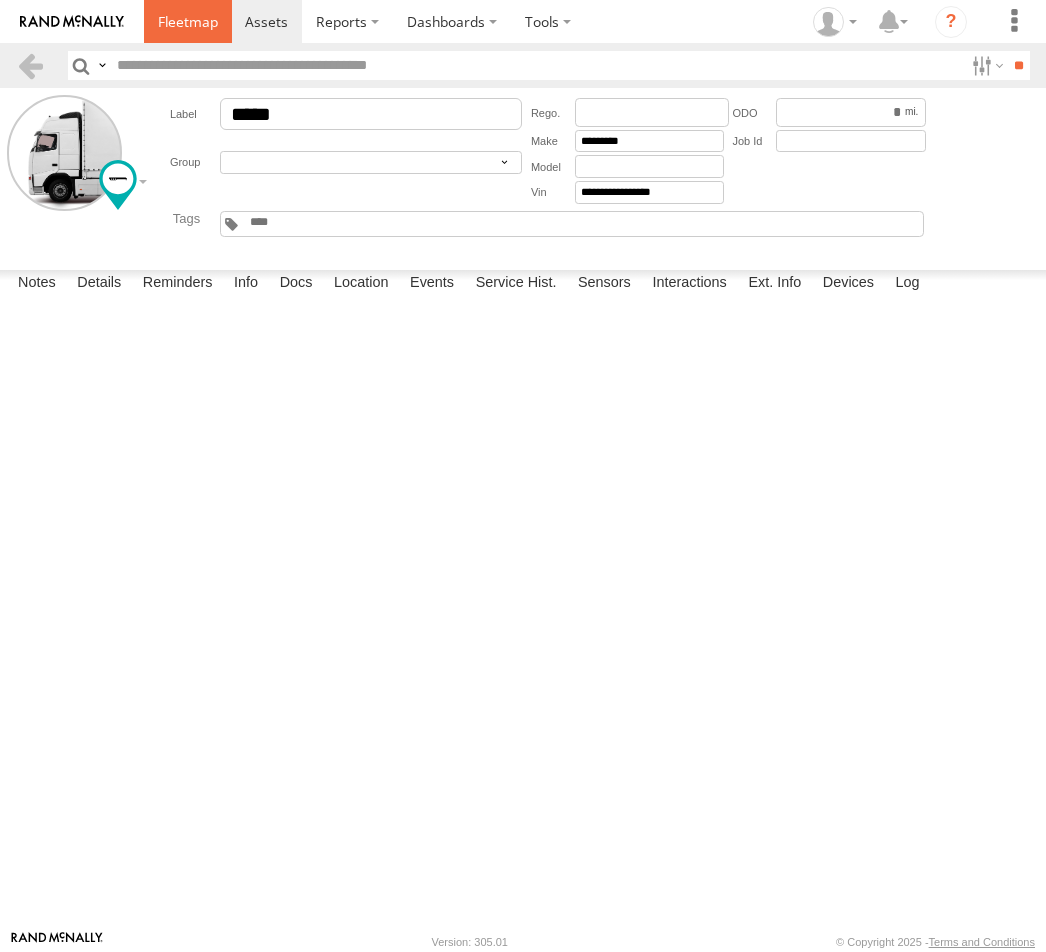 click at bounding box center [188, 21] 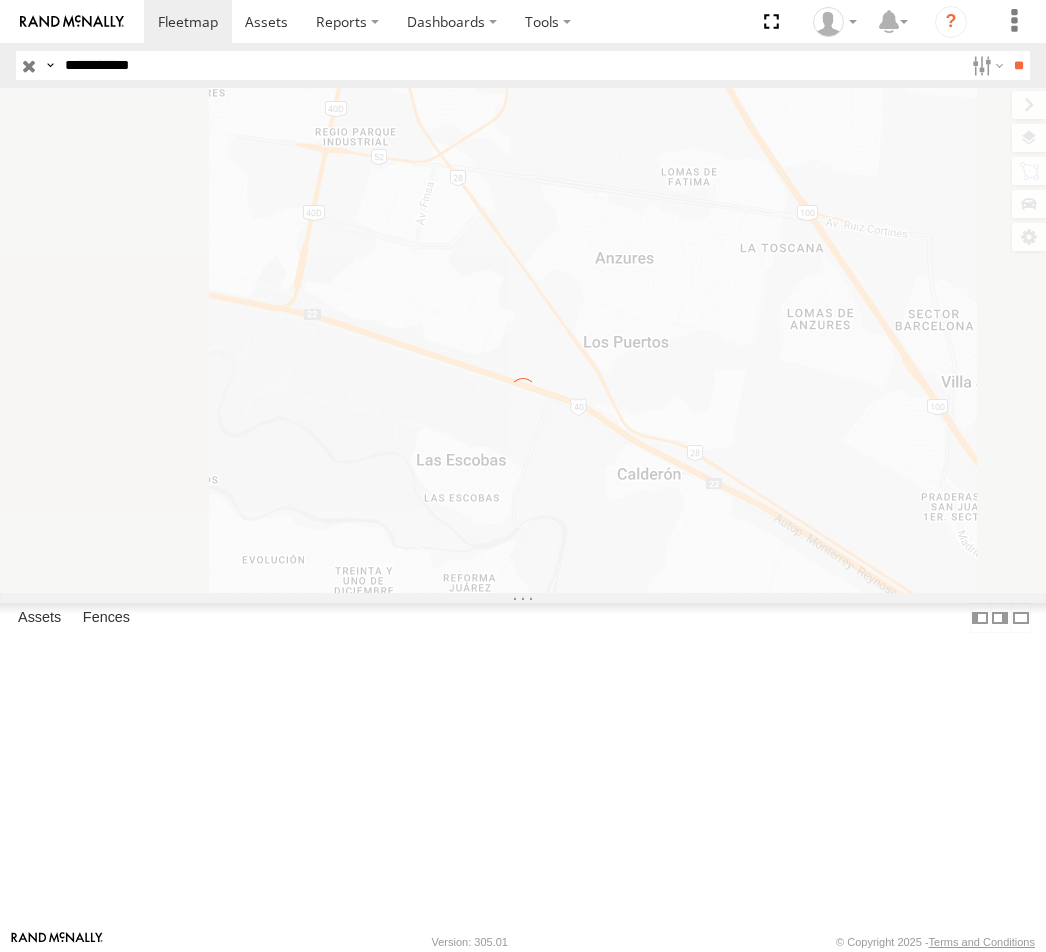 scroll, scrollTop: 0, scrollLeft: 0, axis: both 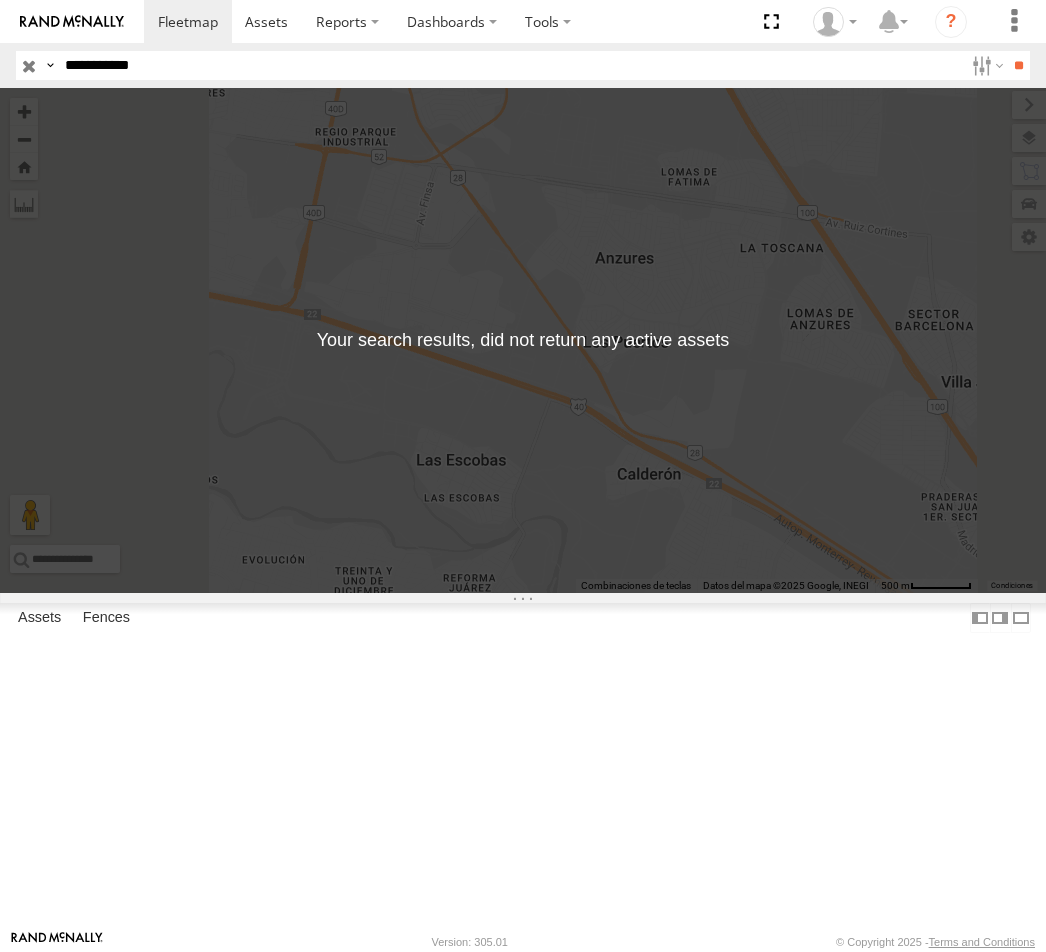 drag, startPoint x: 0, startPoint y: 0, endPoint x: 194, endPoint y: 61, distance: 203.36421 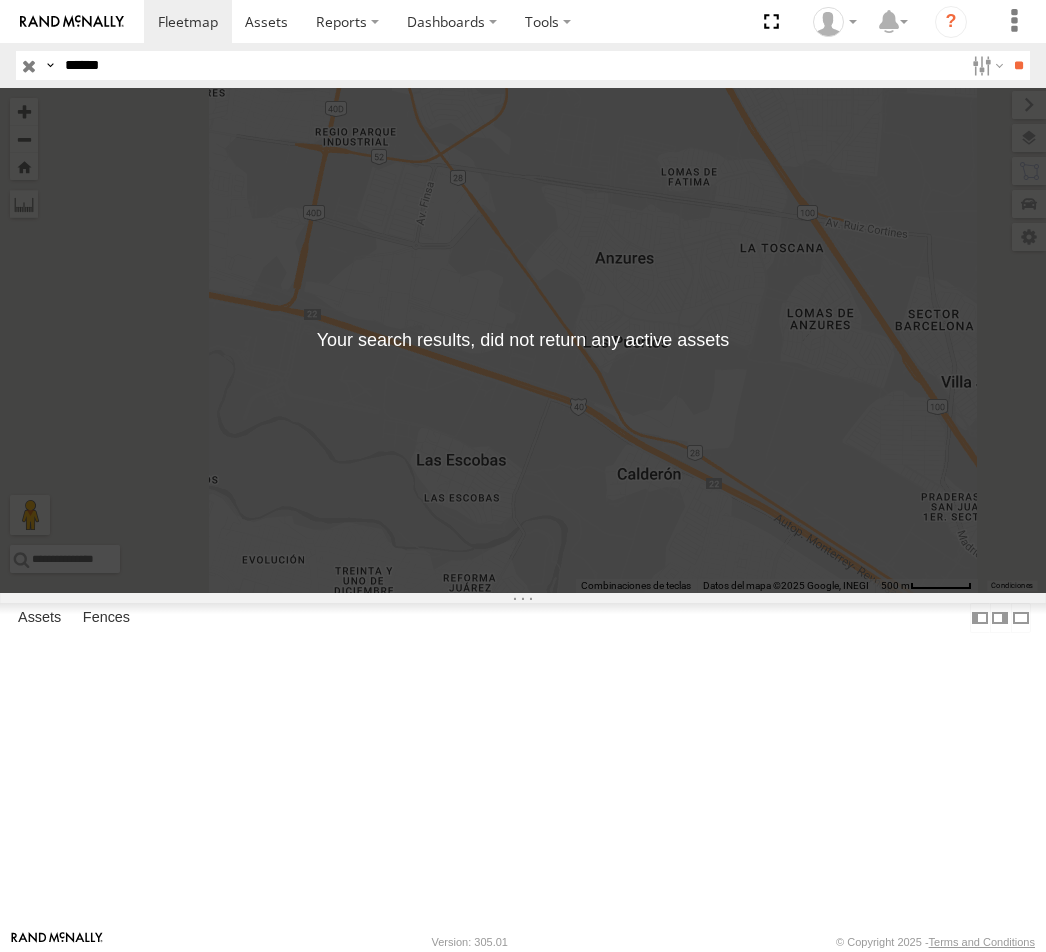 type on "*****" 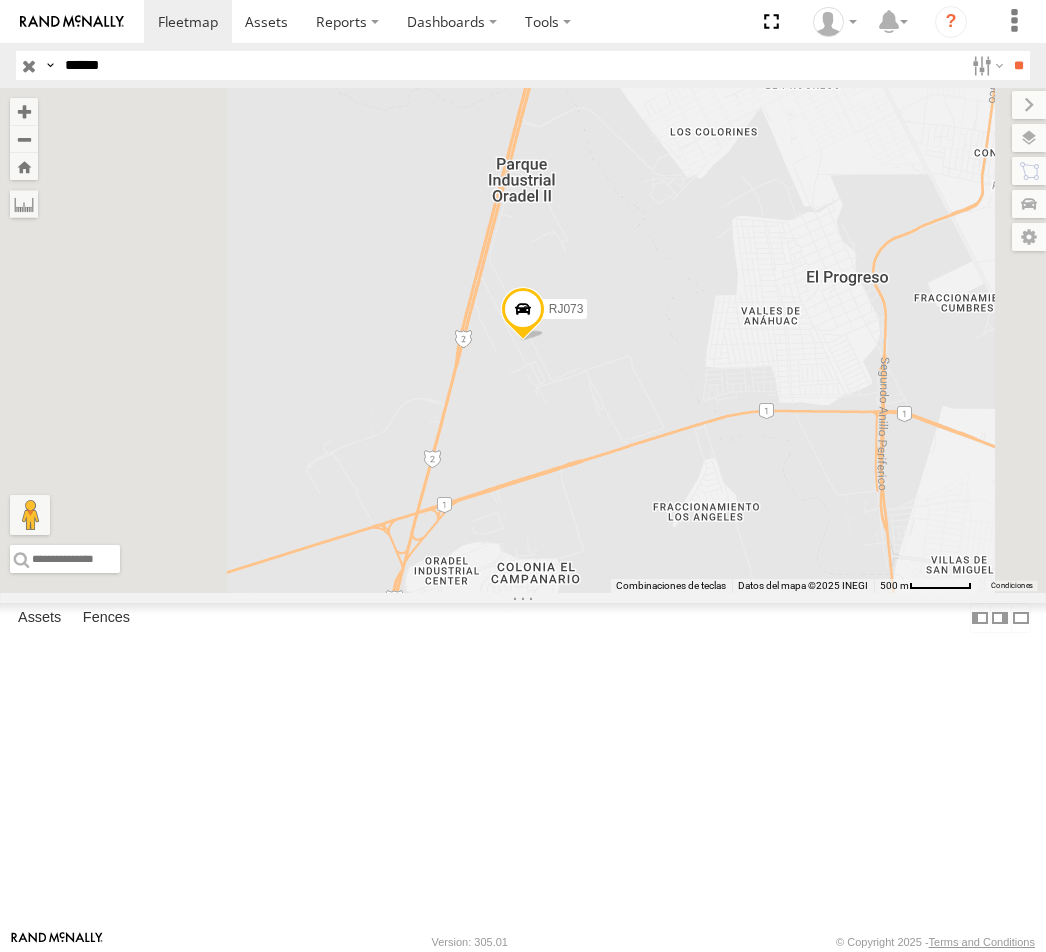 click on "Video" at bounding box center (0, 0) 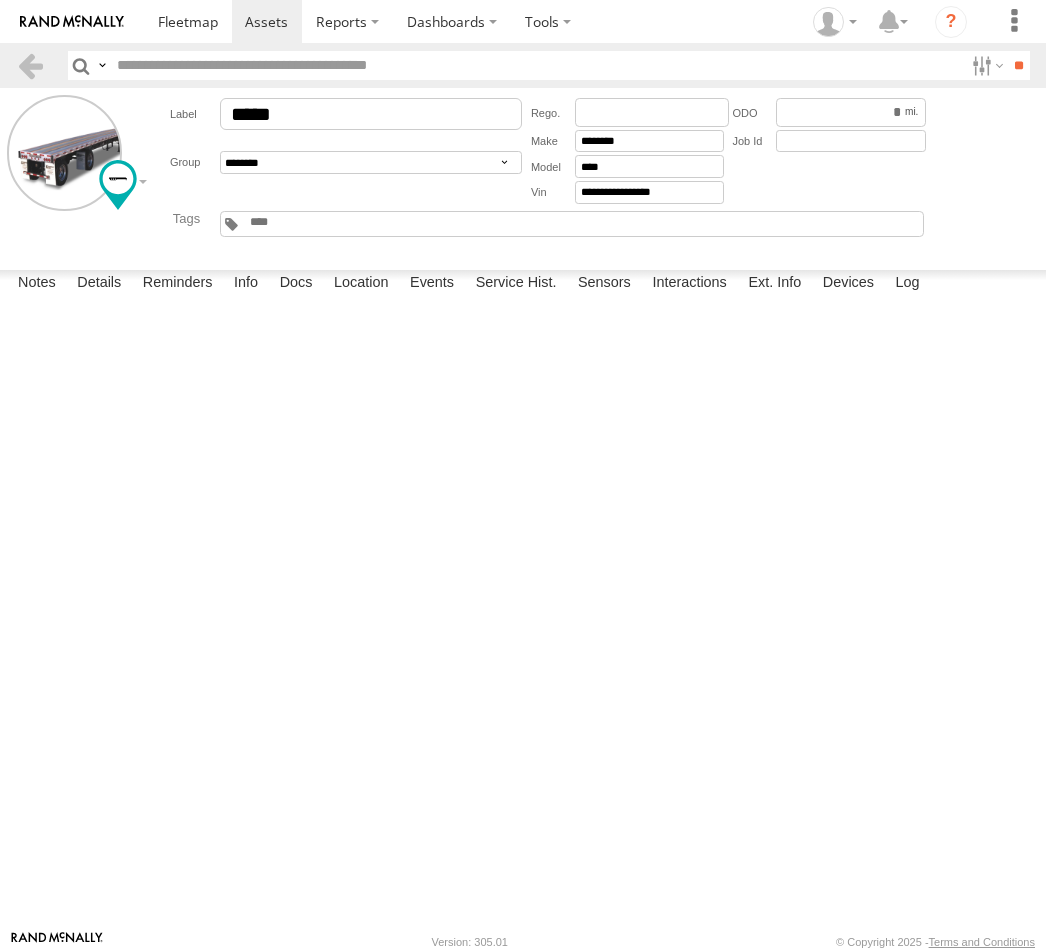 scroll, scrollTop: 0, scrollLeft: 0, axis: both 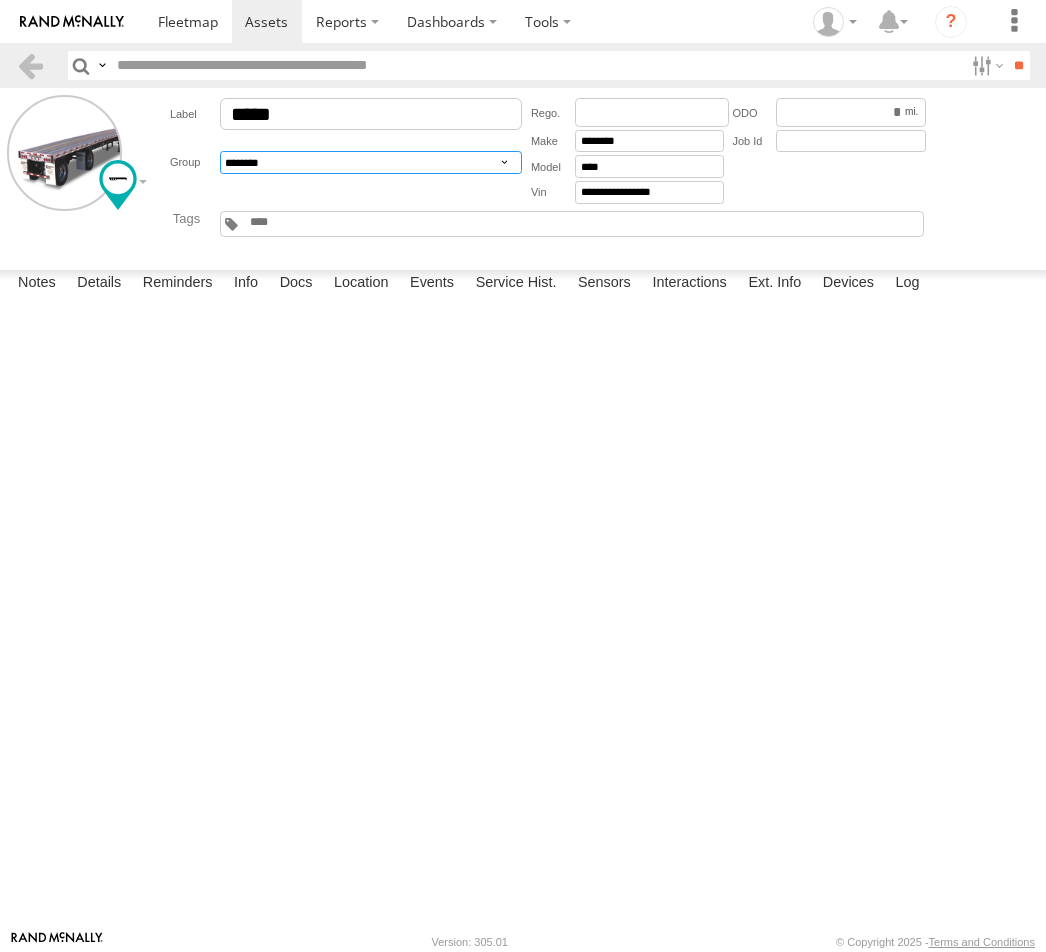 click on "**********" at bounding box center [371, 162] 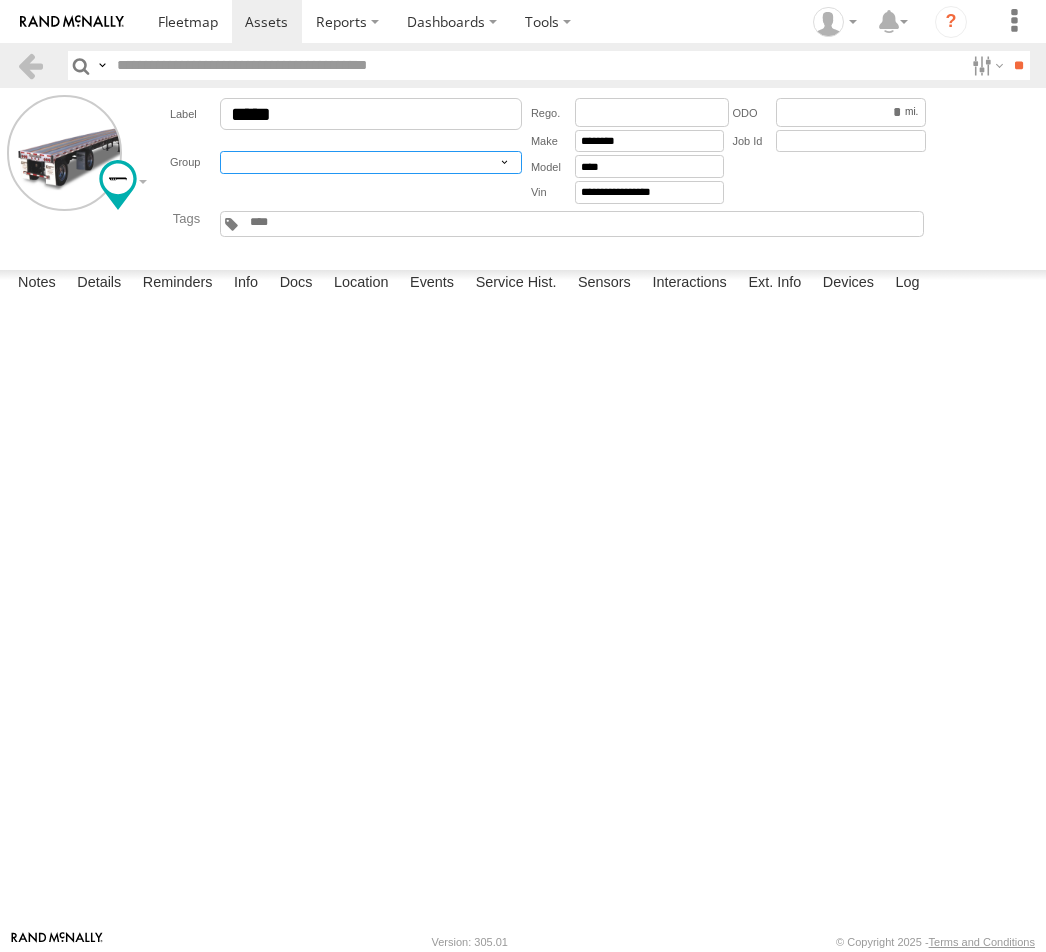 click on "**********" at bounding box center (371, 162) 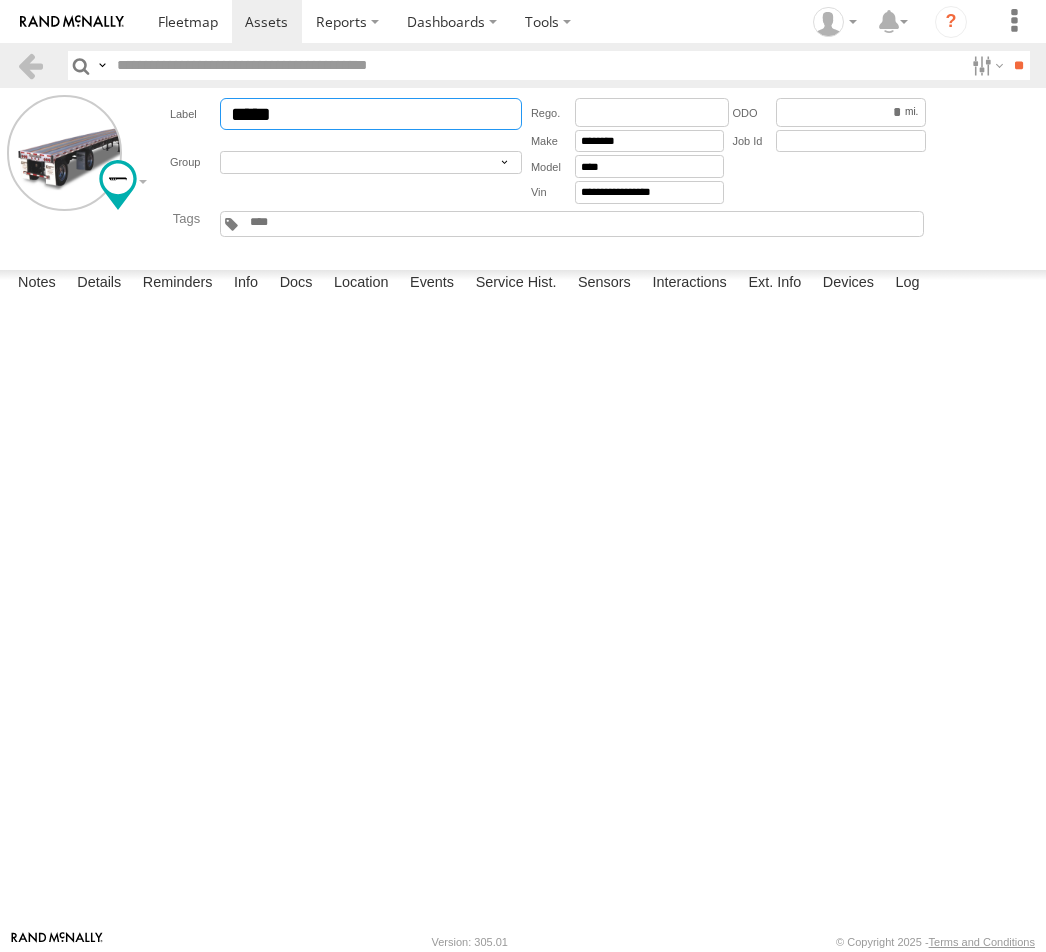 drag, startPoint x: 313, startPoint y: 110, endPoint x: 204, endPoint y: 136, distance: 112.05802 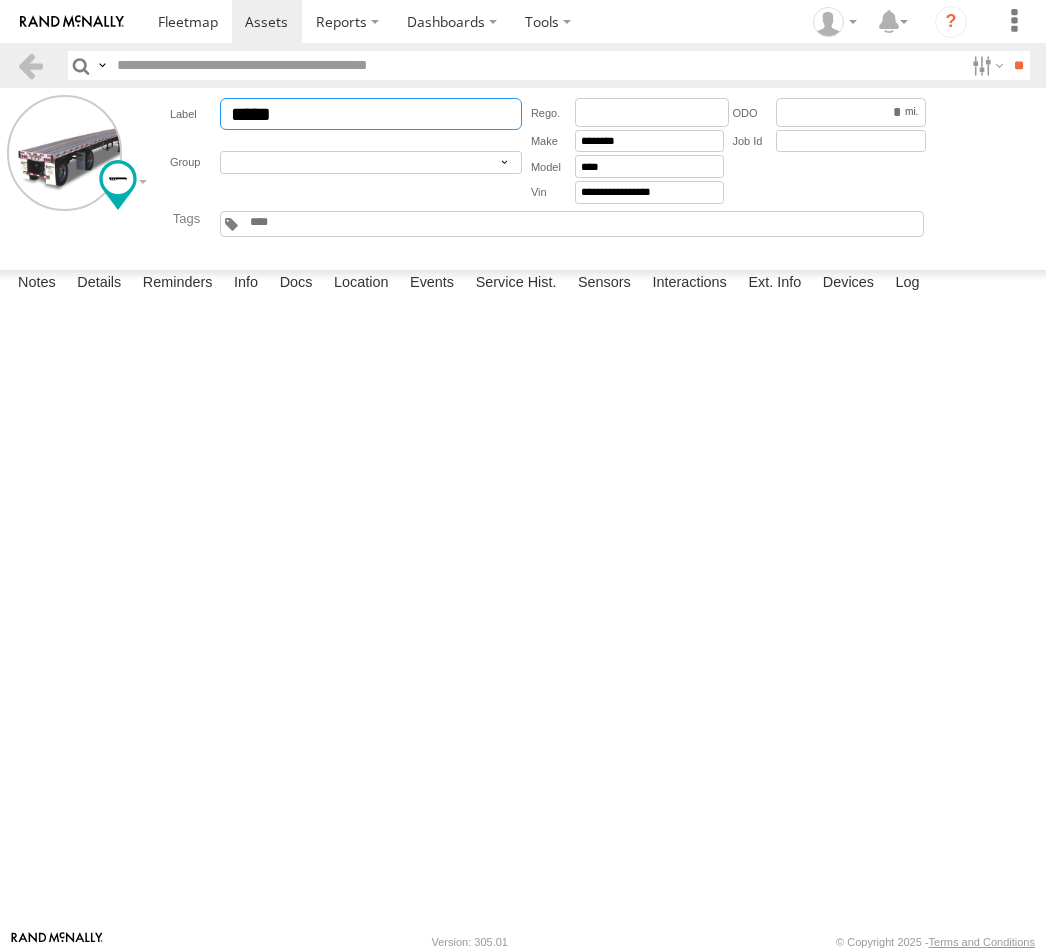 click on "**********" at bounding box center (346, 150) 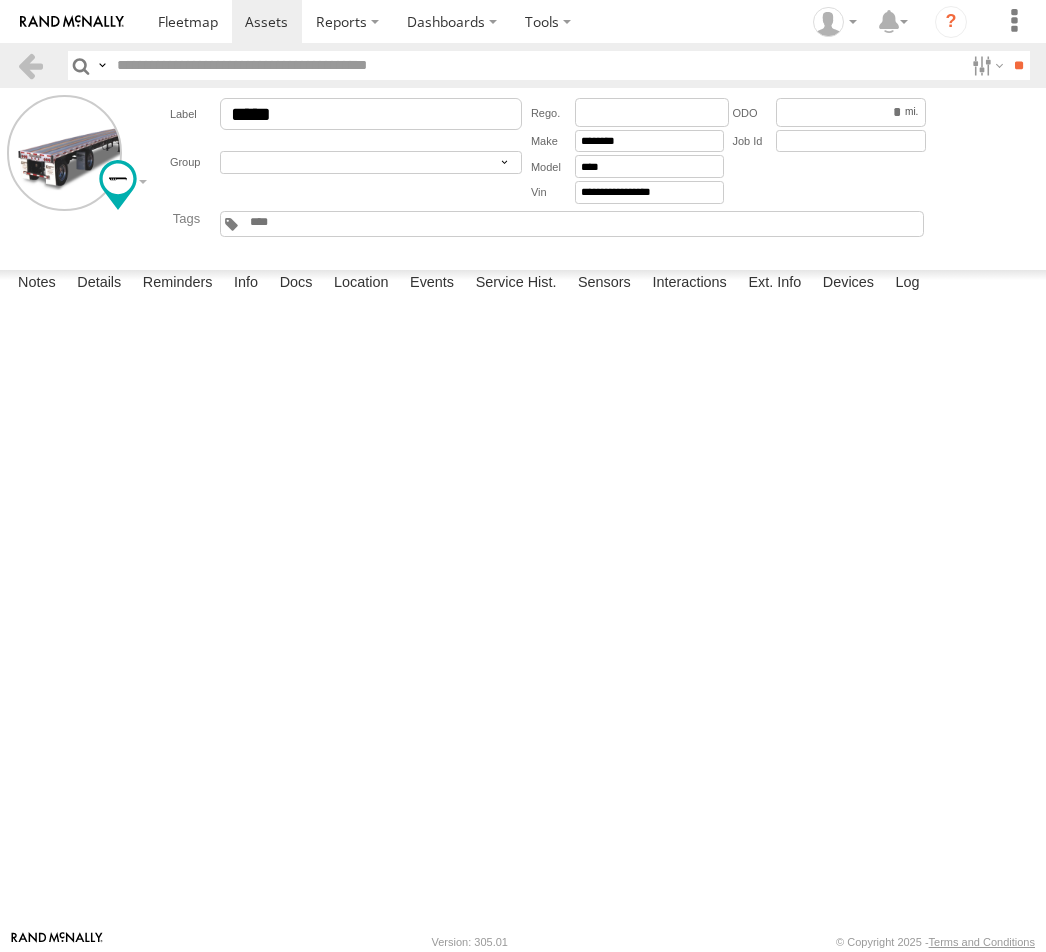 click at bounding box center [0, 0] 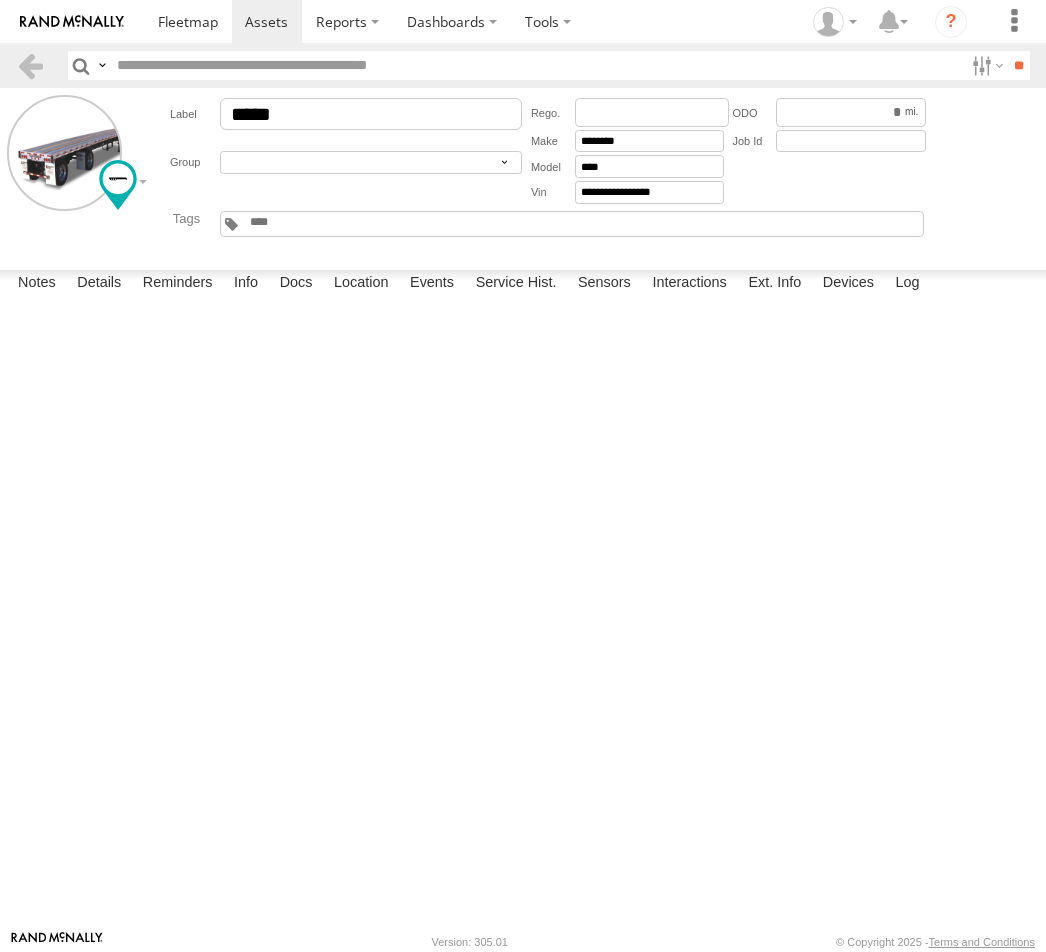 click on "Save" at bounding box center [0, 0] 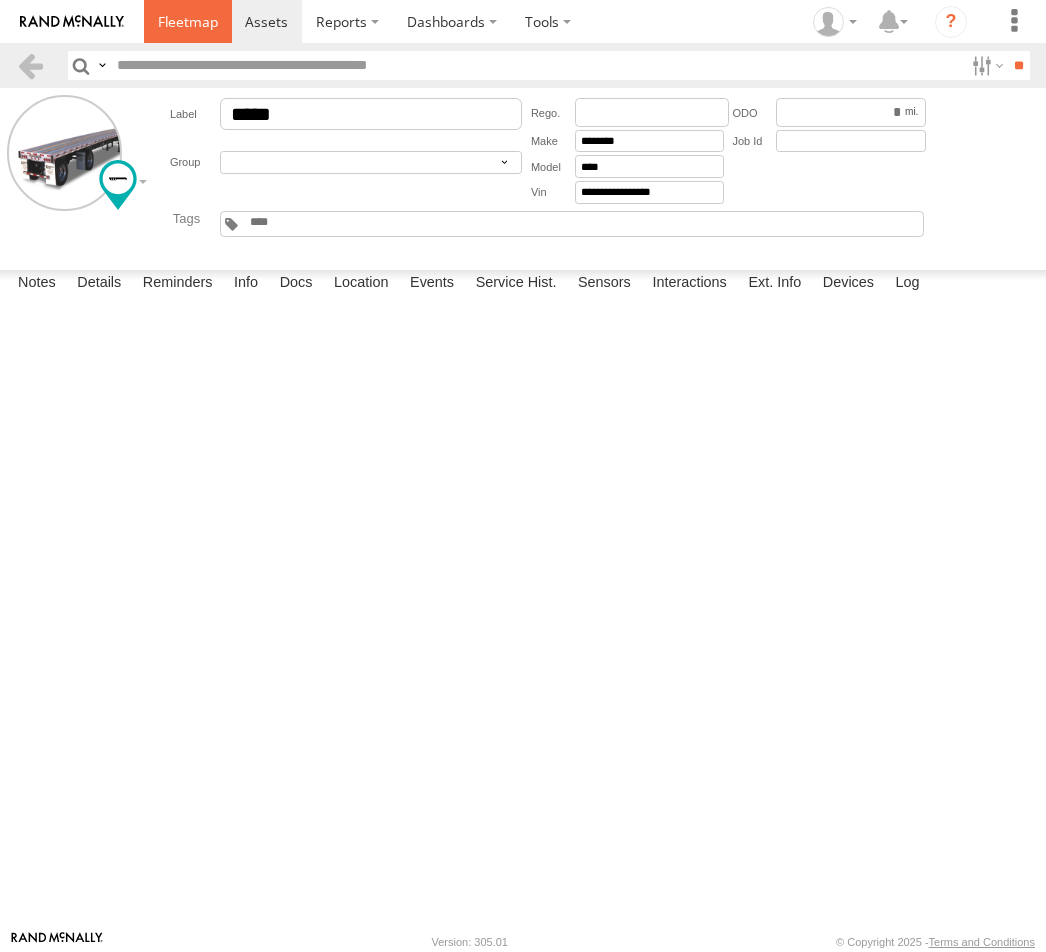 drag, startPoint x: 160, startPoint y: 18, endPoint x: 168, endPoint y: 35, distance: 18.788294 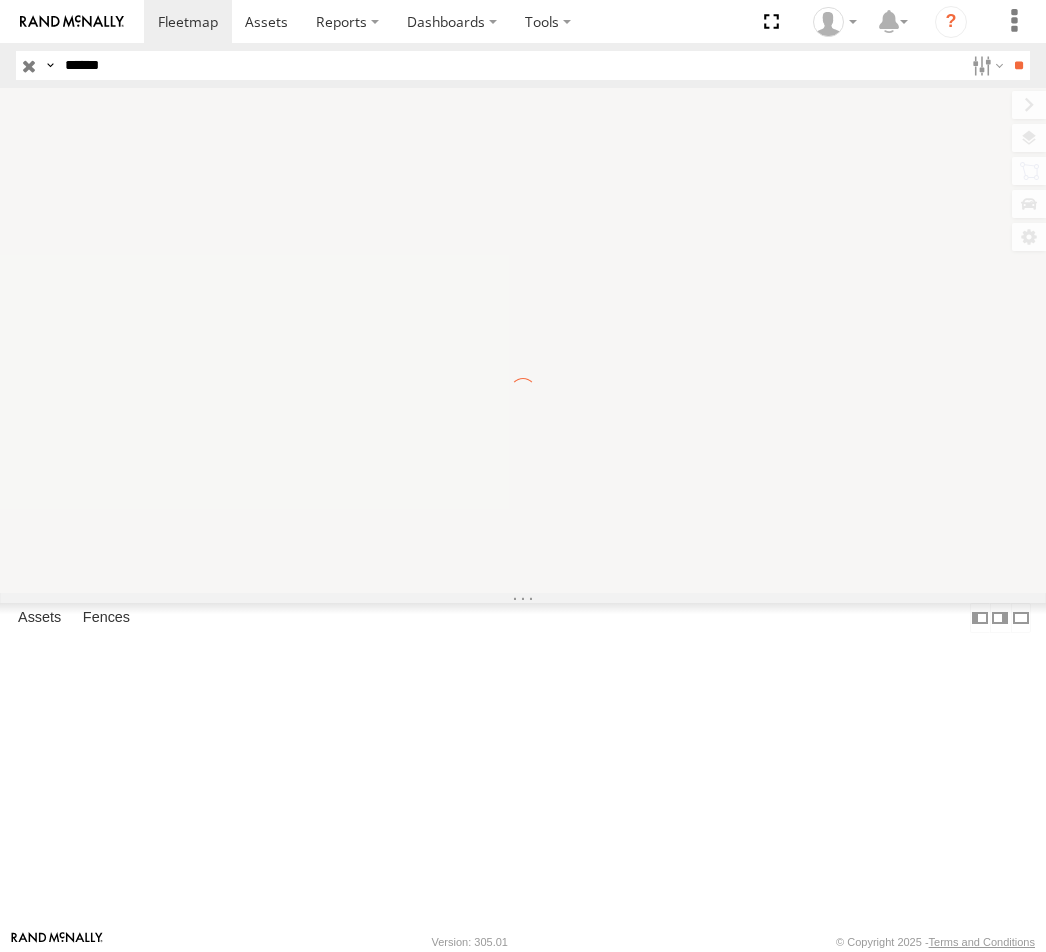 scroll, scrollTop: 0, scrollLeft: 0, axis: both 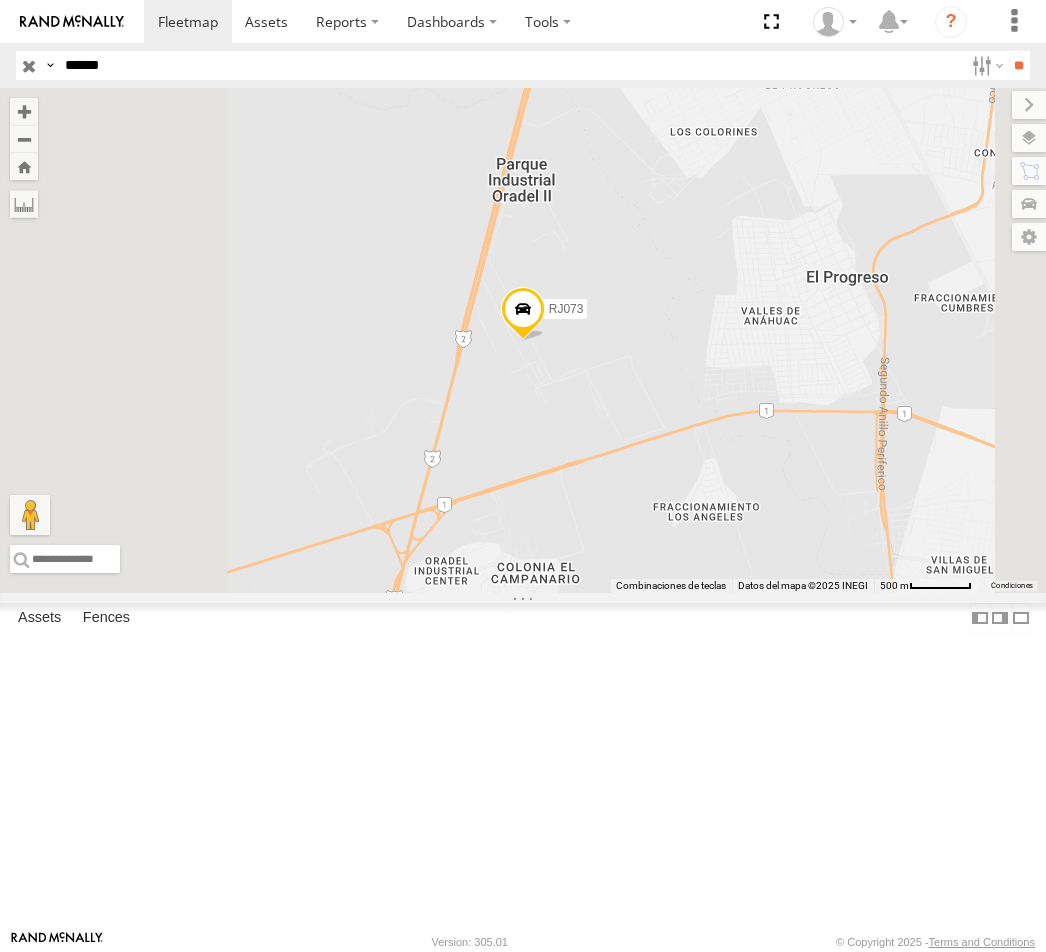 click on "*****" at bounding box center (510, 65) 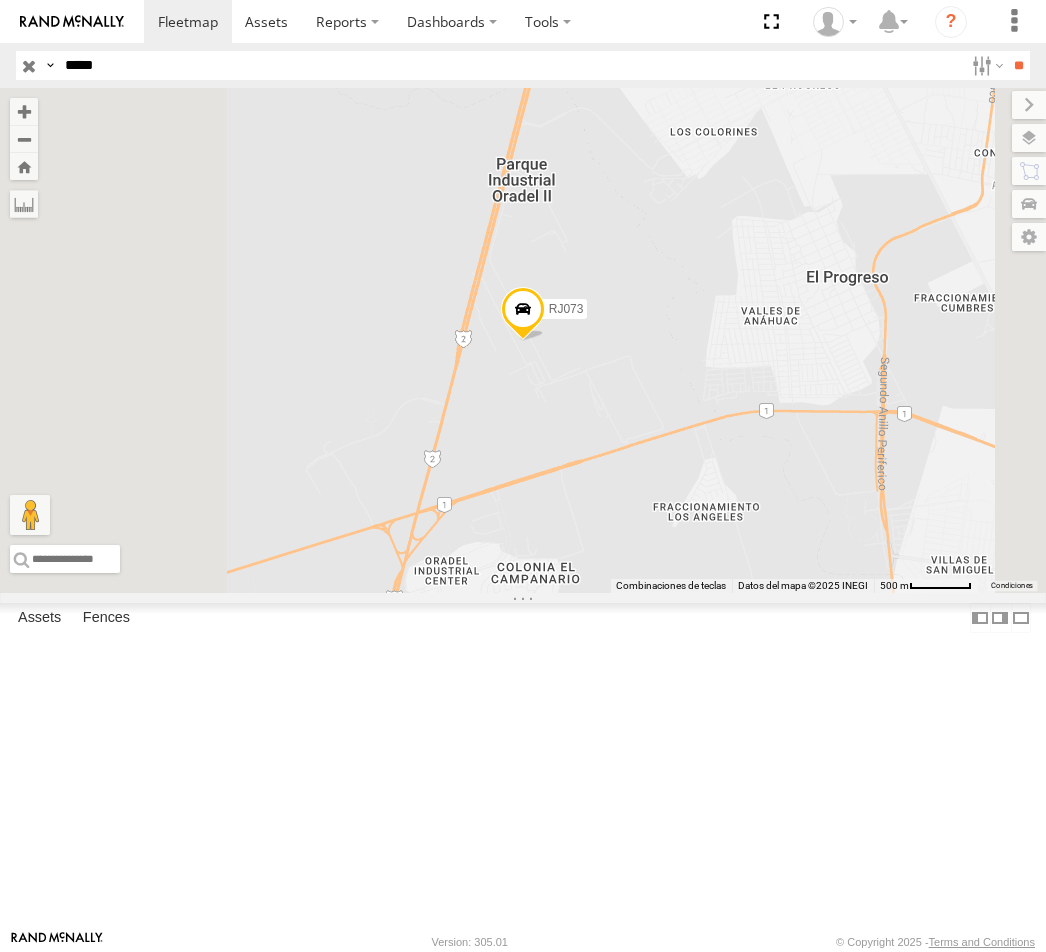 click on "**" at bounding box center (1018, 65) 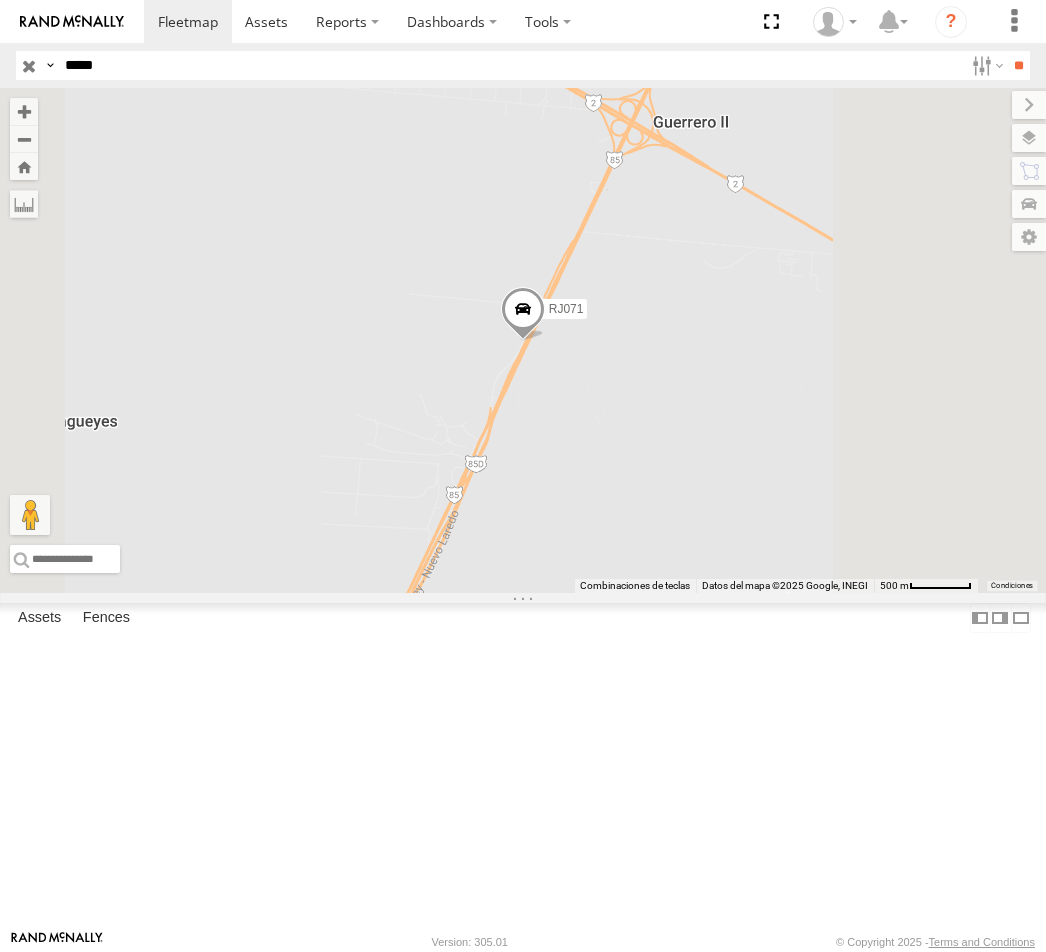 click on "*****" at bounding box center [510, 65] 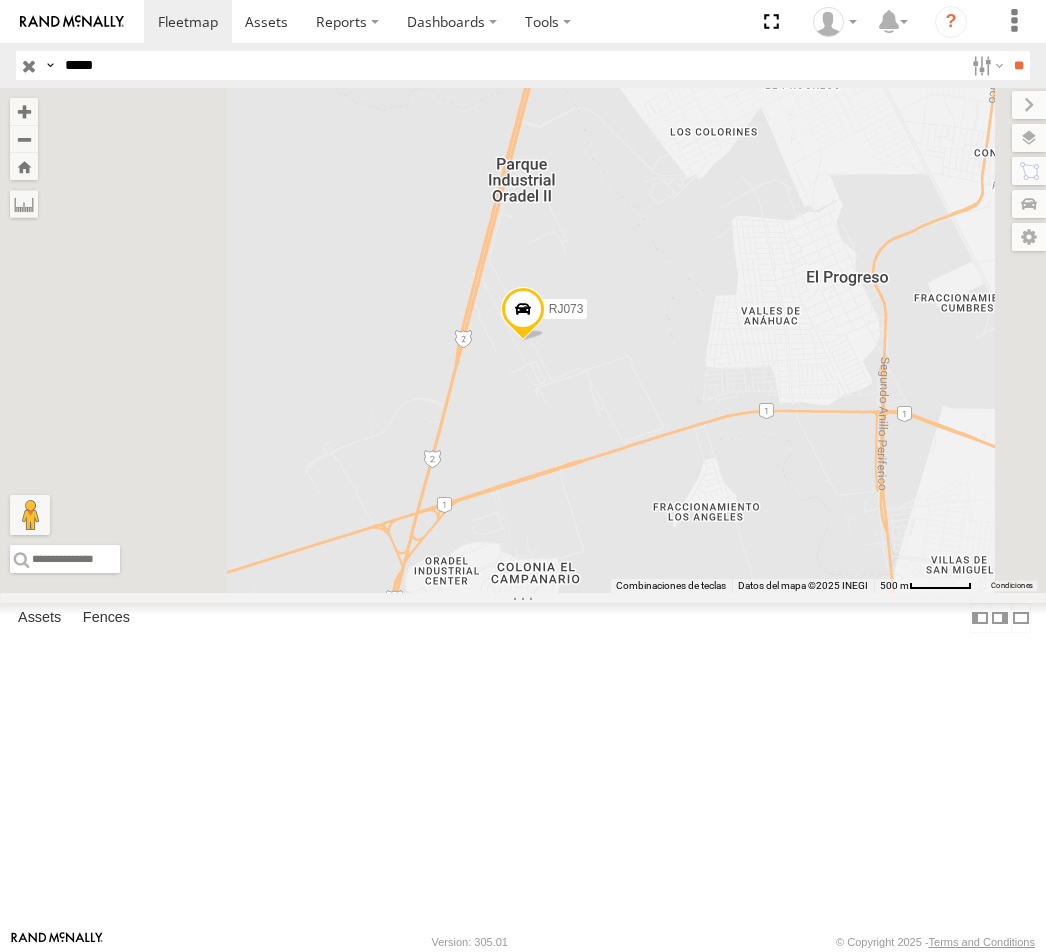drag, startPoint x: 55, startPoint y: 72, endPoint x: -65, endPoint y: 95, distance: 122.18429 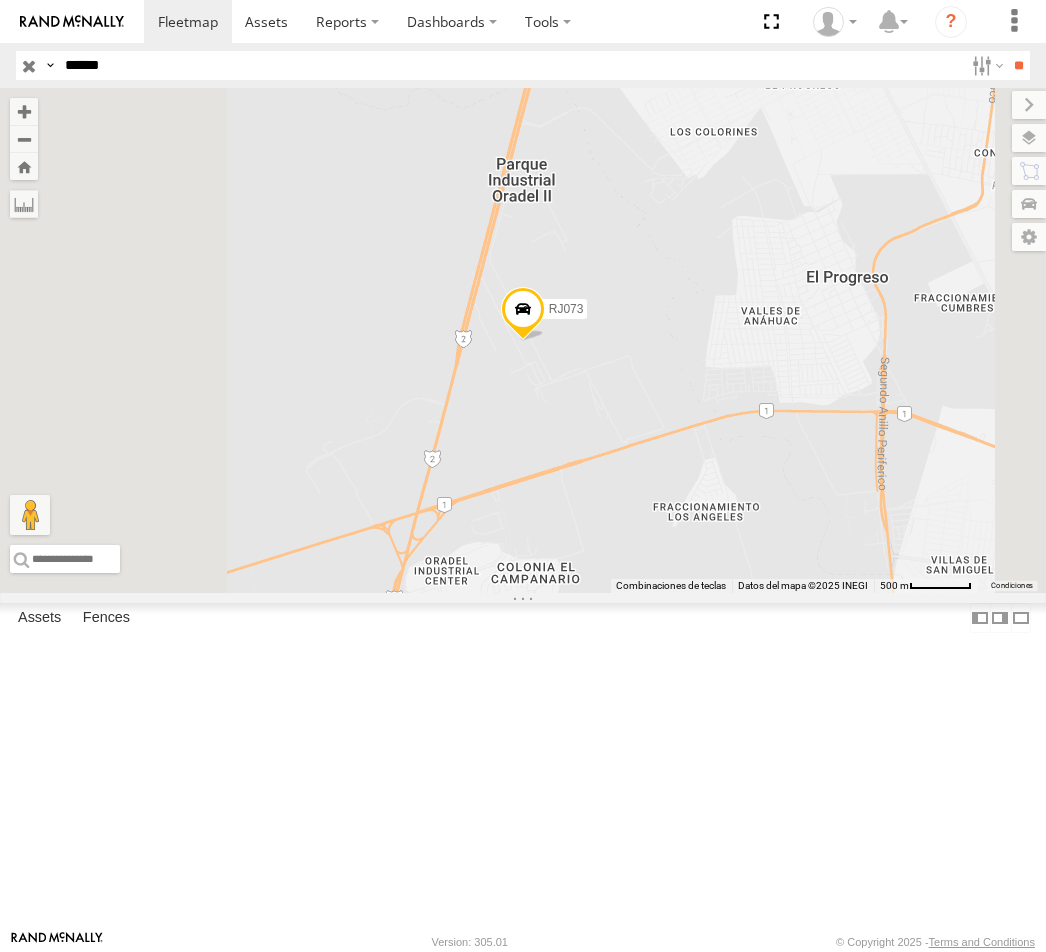 click on "**" at bounding box center [1018, 65] 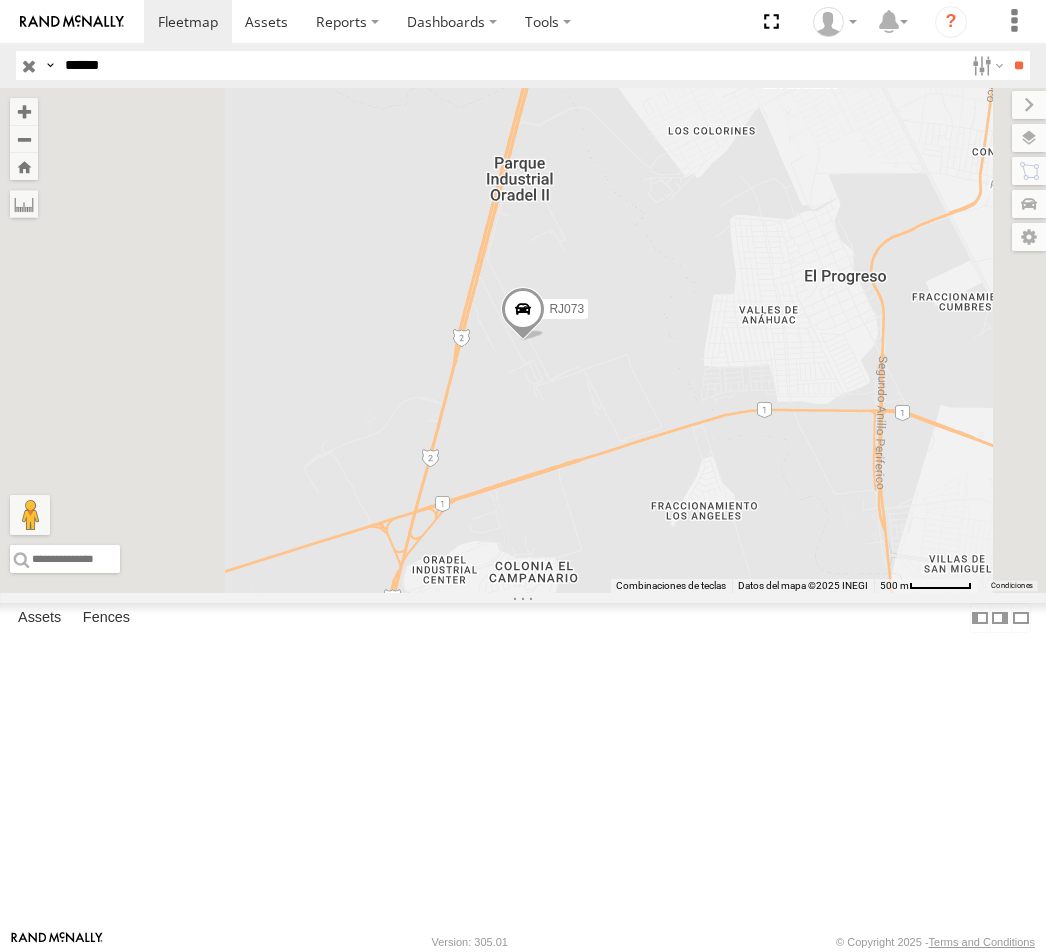 drag, startPoint x: 88, startPoint y: 80, endPoint x: 33, endPoint y: 80, distance: 55 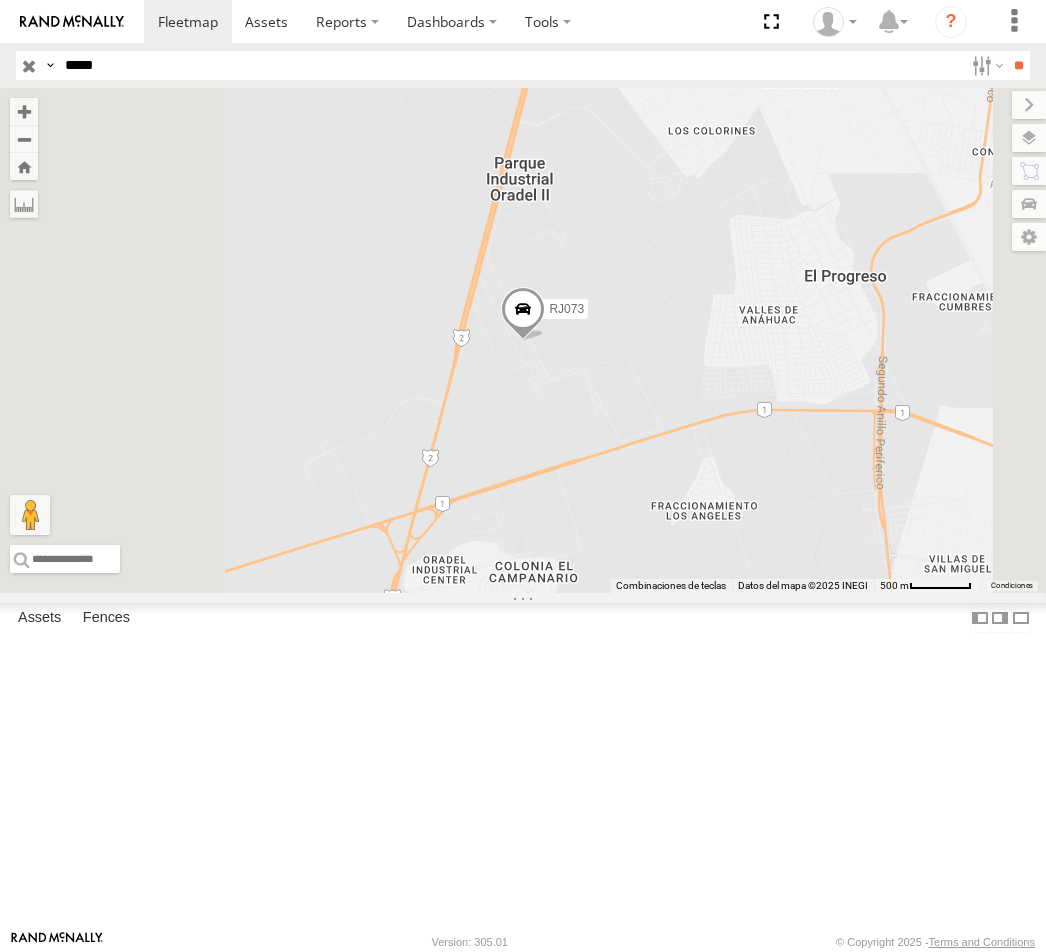 click on "**" at bounding box center (1018, 65) 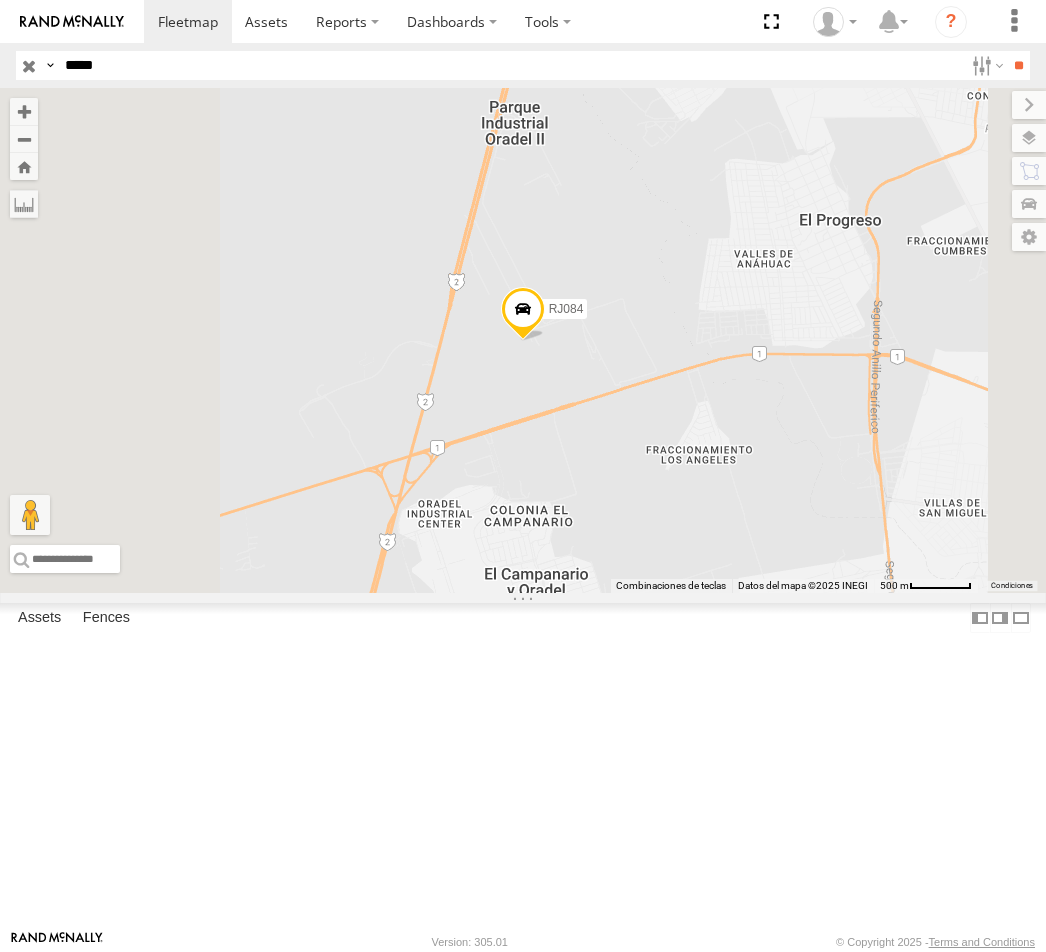 drag, startPoint x: 32, startPoint y: 85, endPoint x: 12, endPoint y: 95, distance: 22.36068 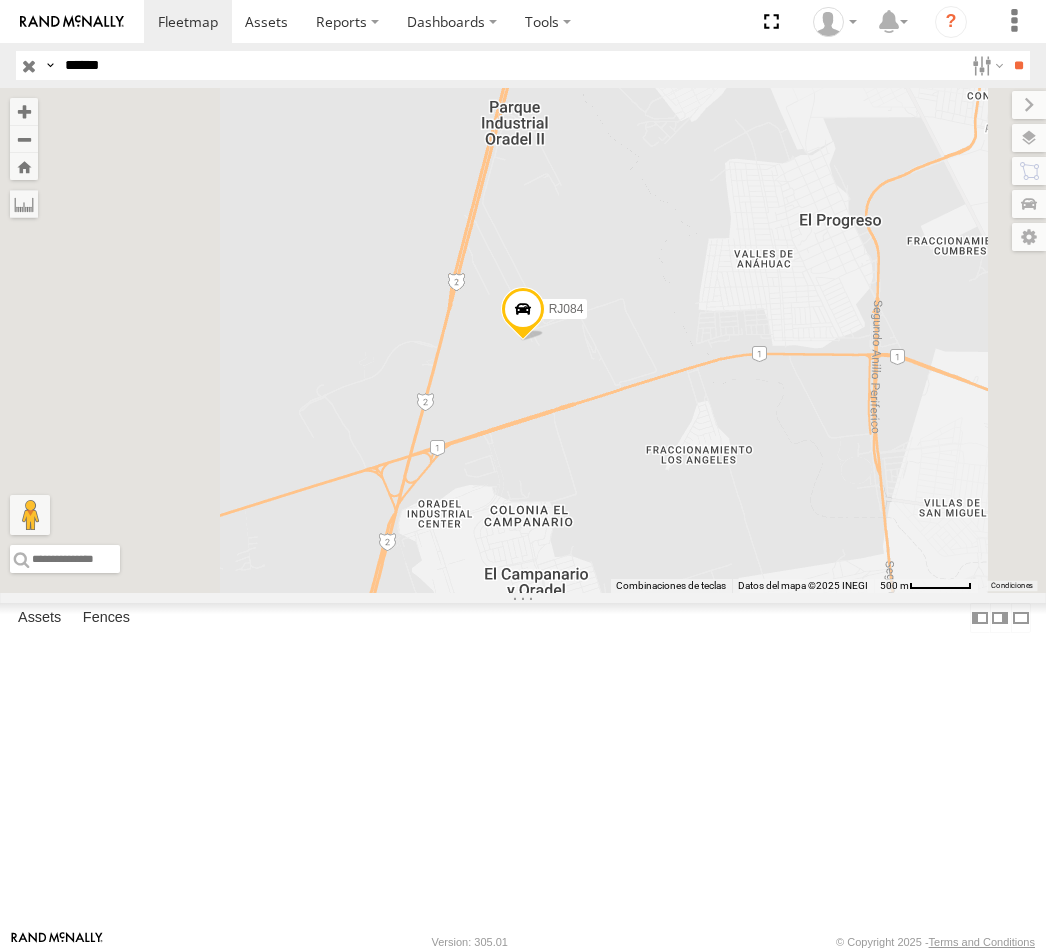 type on "*****" 